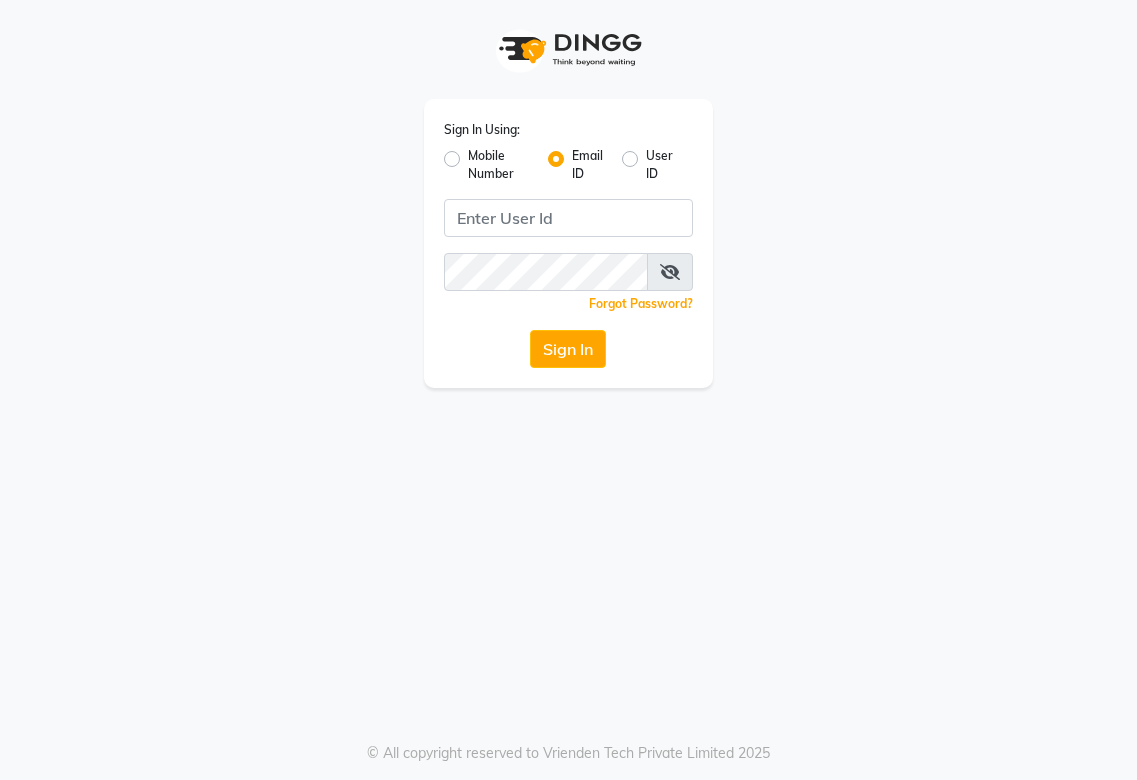 scroll, scrollTop: 0, scrollLeft: 0, axis: both 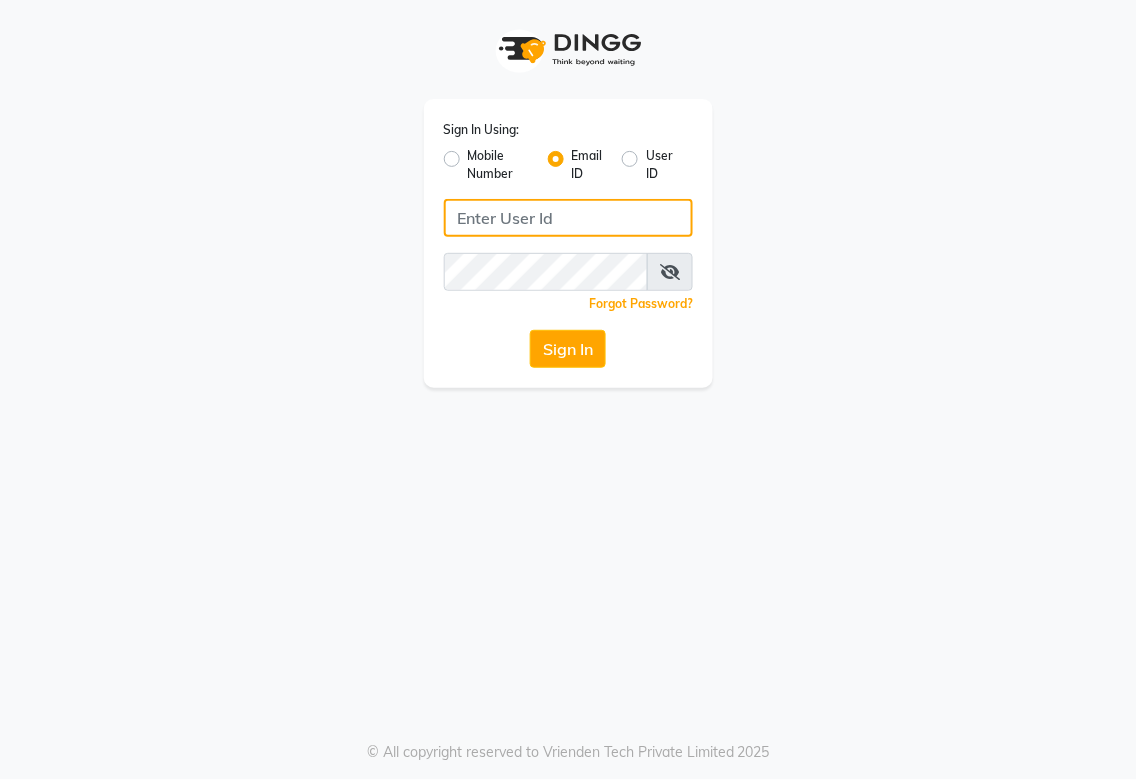 type on "[EMAIL]" 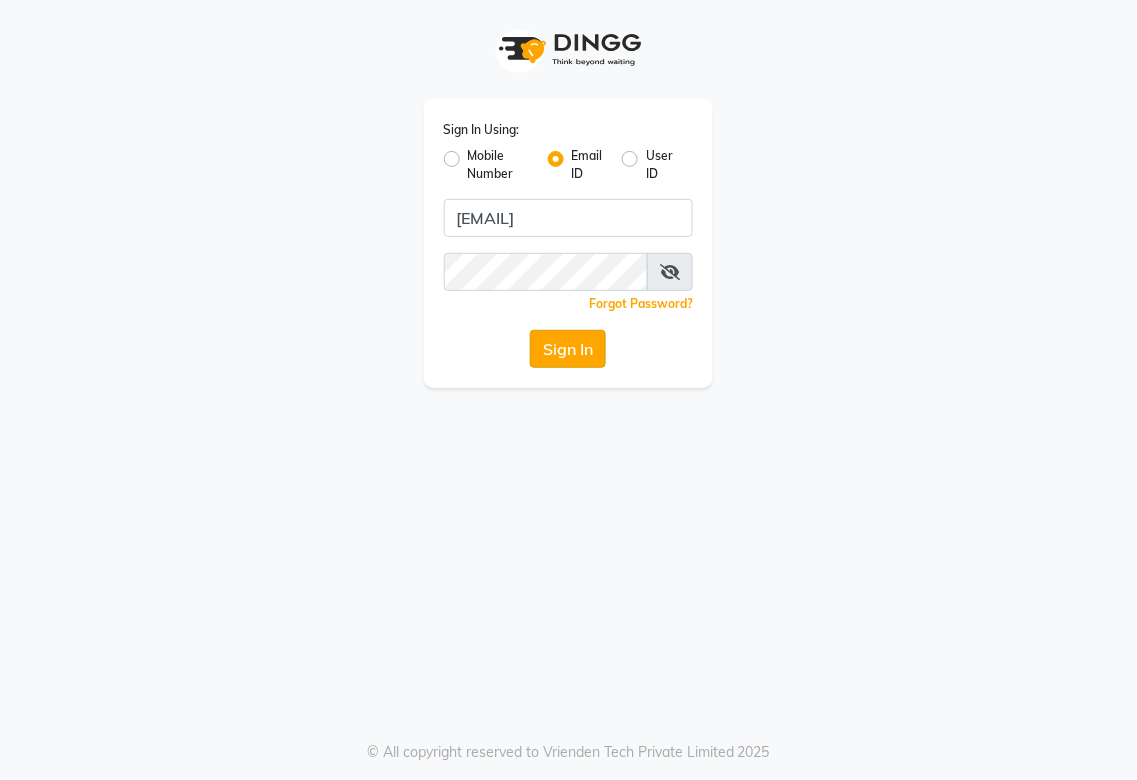 click on "Sign In" 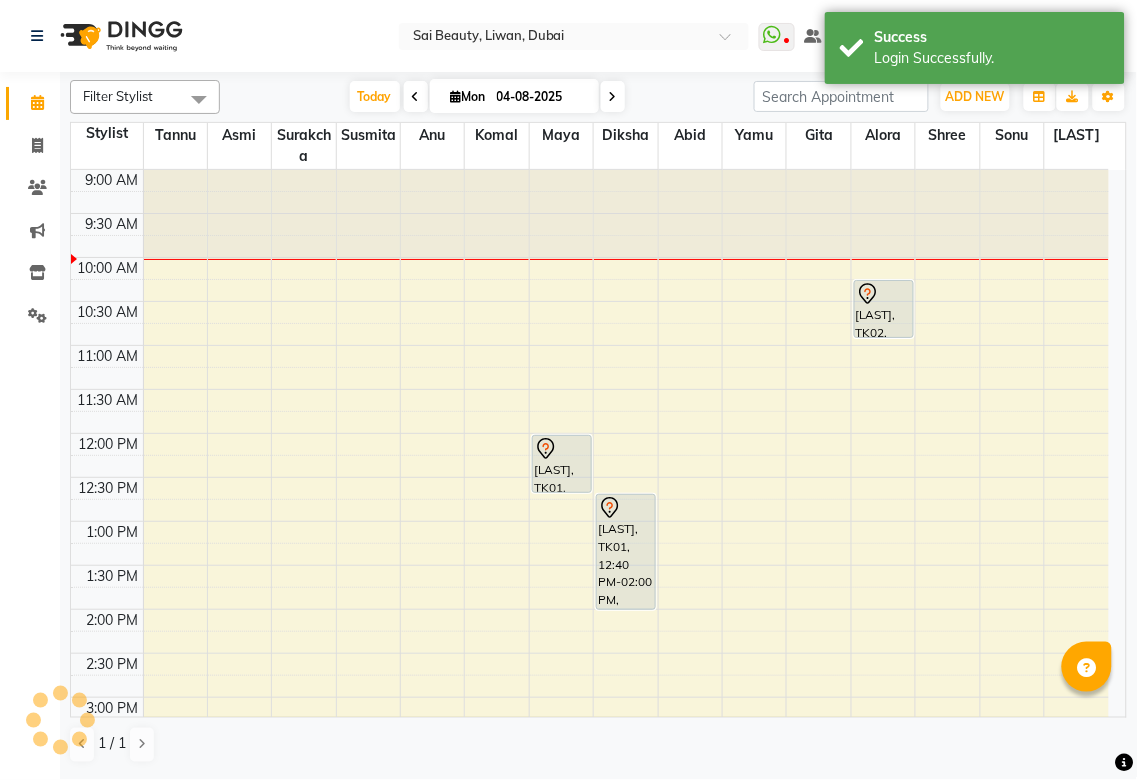 scroll, scrollTop: 0, scrollLeft: 0, axis: both 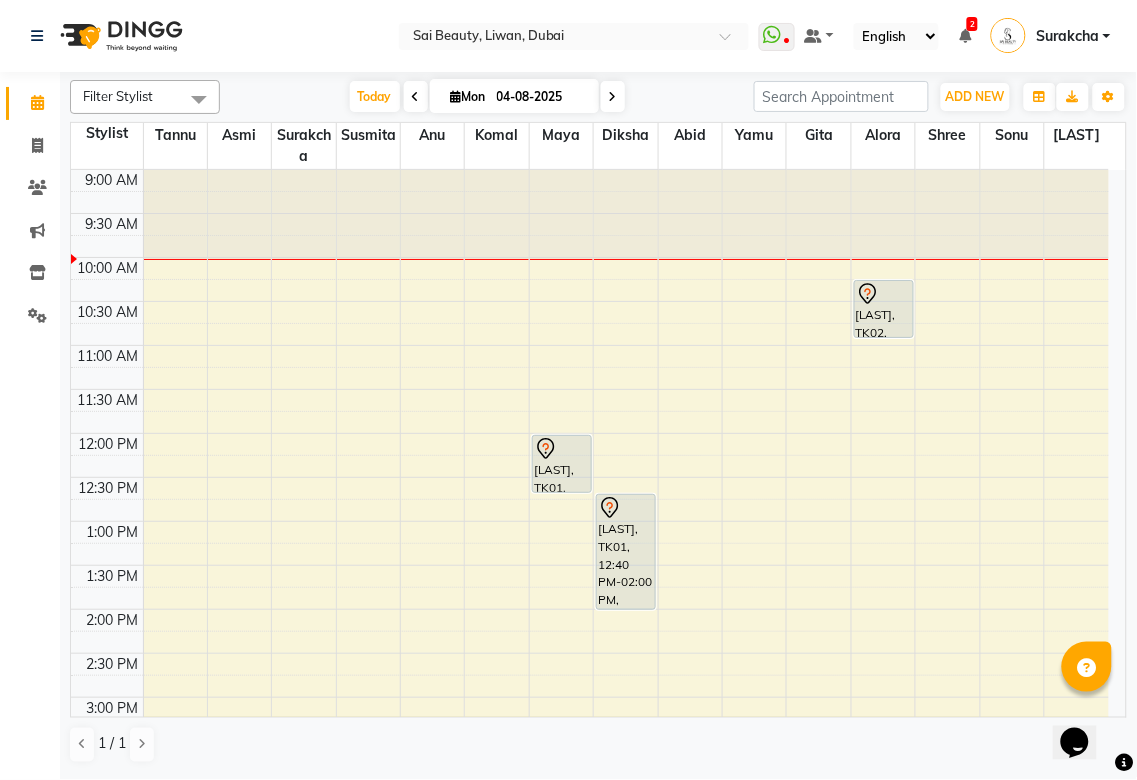 click at bounding box center (416, 96) 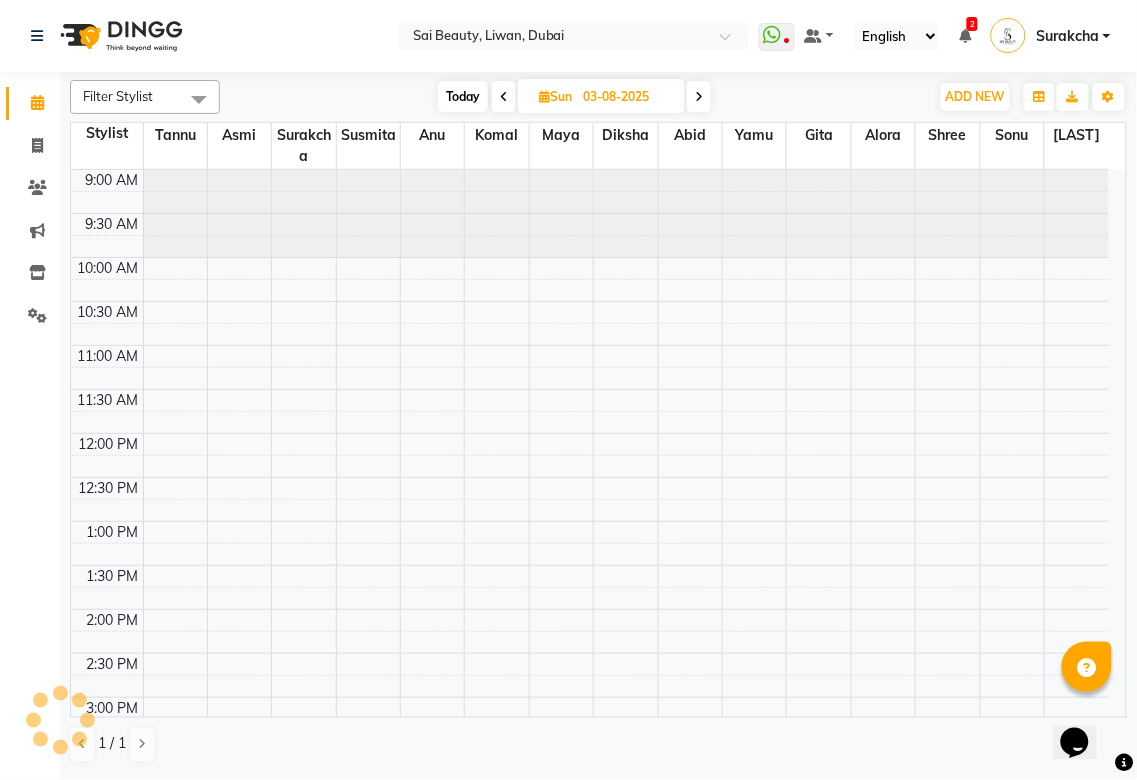 scroll, scrollTop: 88, scrollLeft: 0, axis: vertical 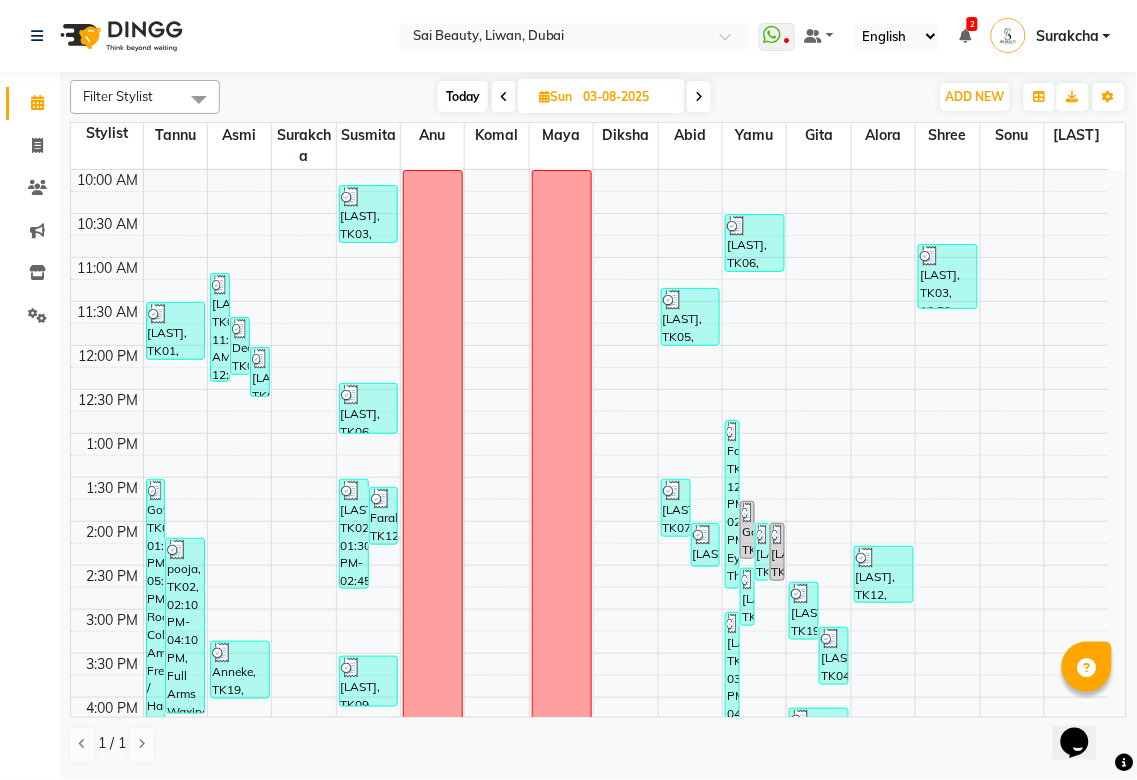click on "03-08-2025" at bounding box center [627, 97] 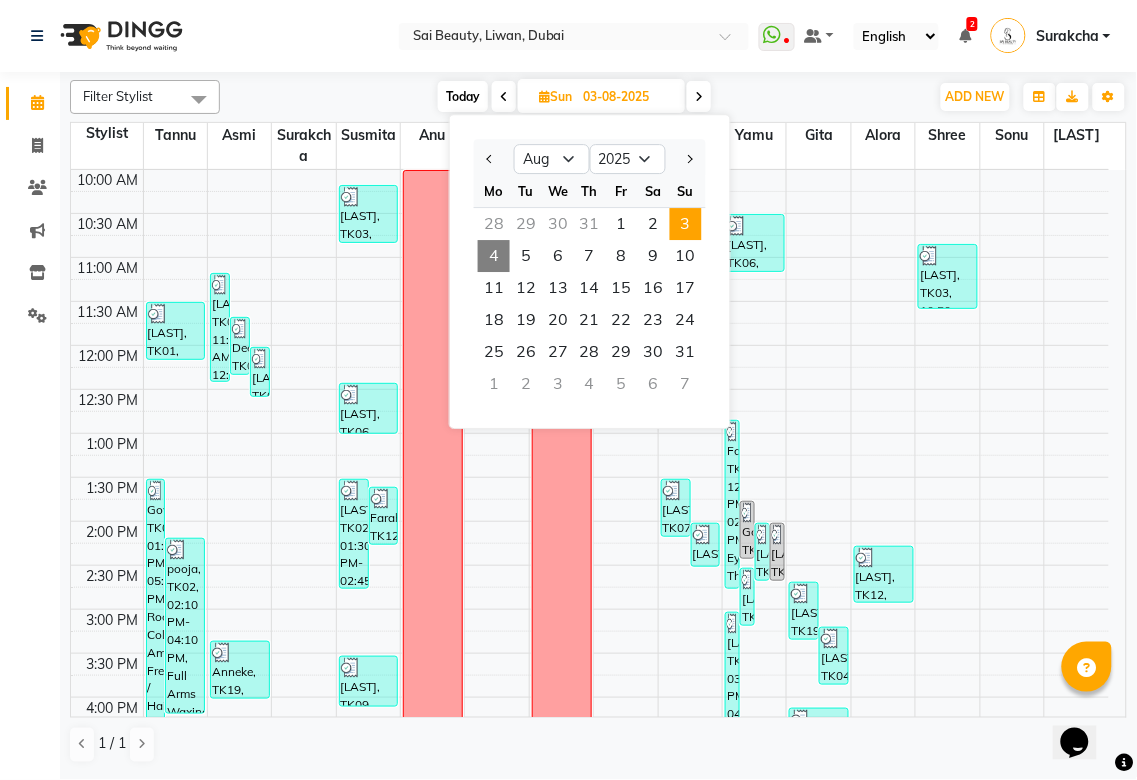 click at bounding box center [699, 96] 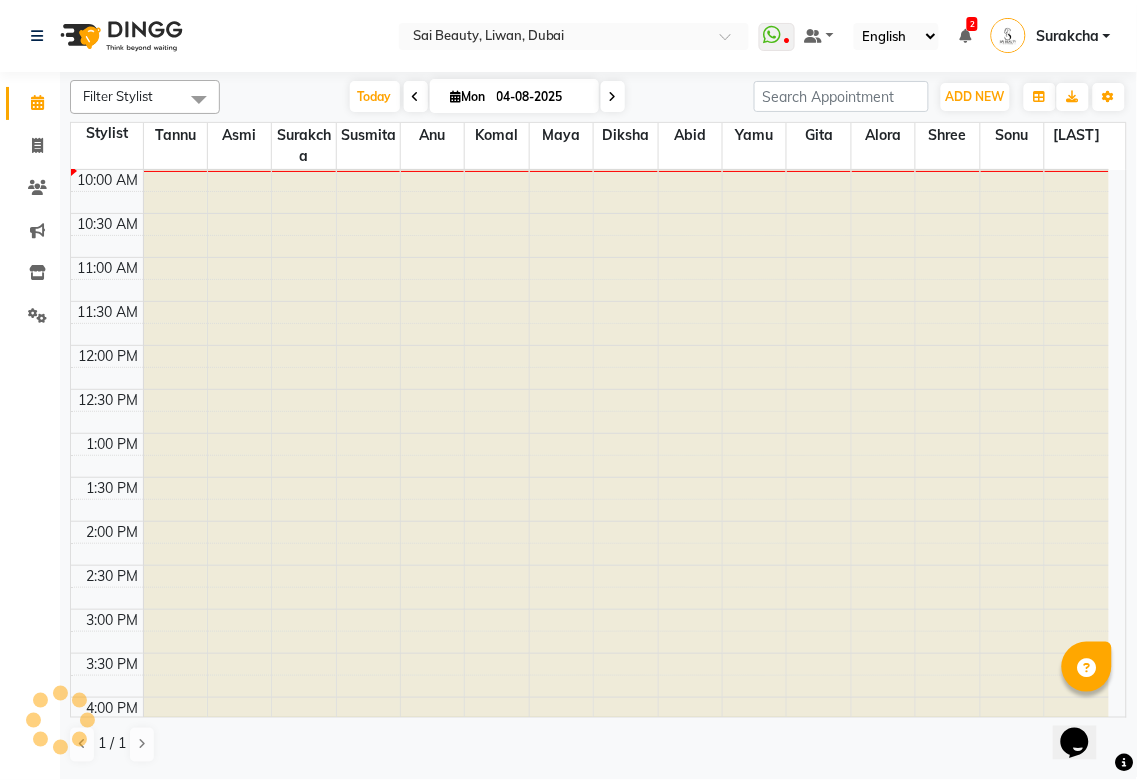 scroll, scrollTop: 88, scrollLeft: 0, axis: vertical 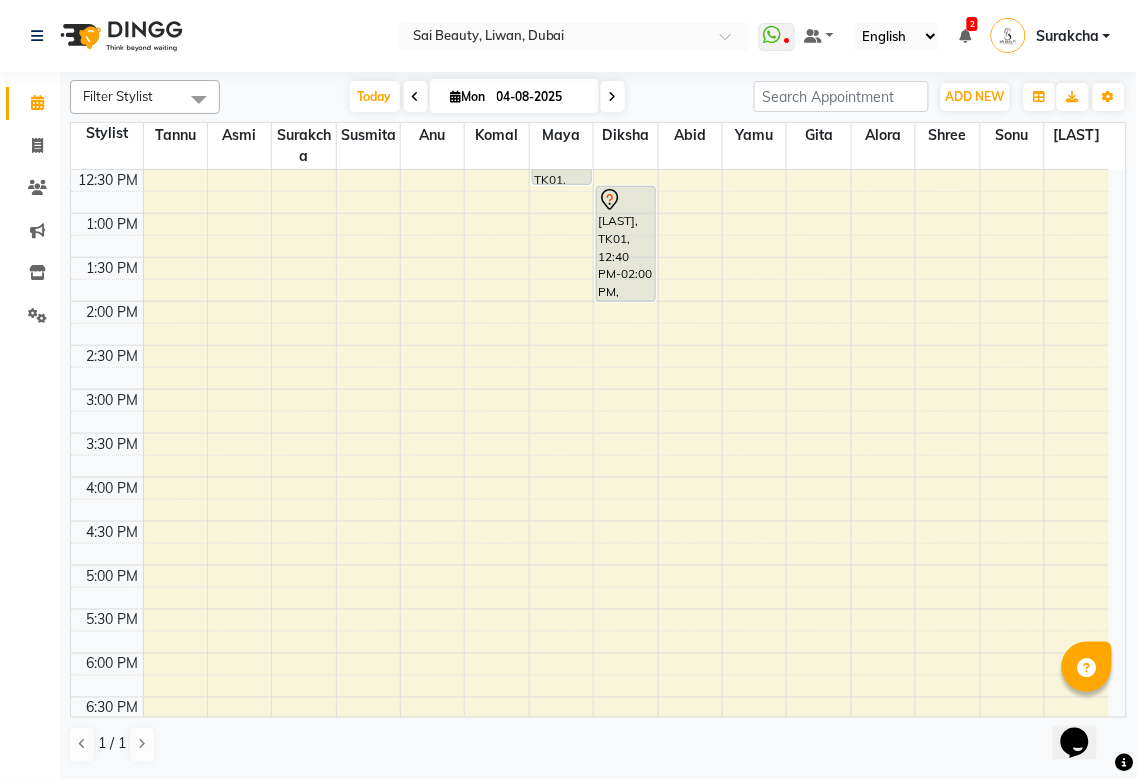 click at bounding box center (965, 36) 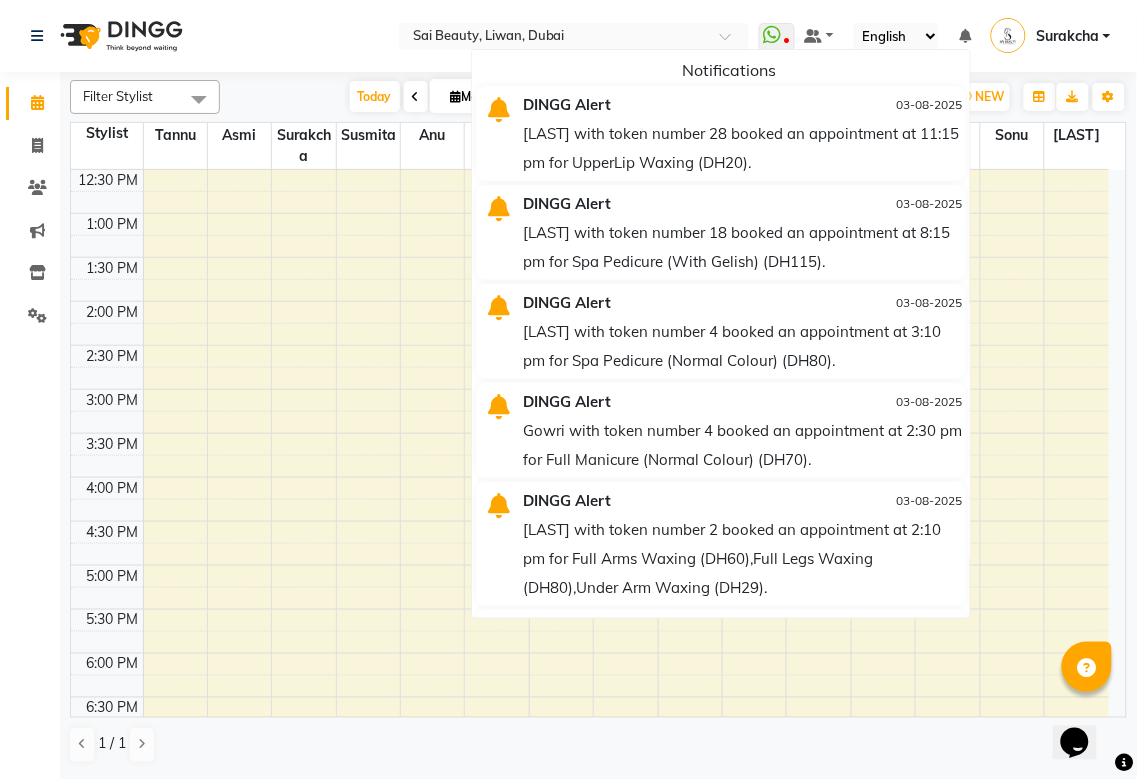 click at bounding box center [626, 422] 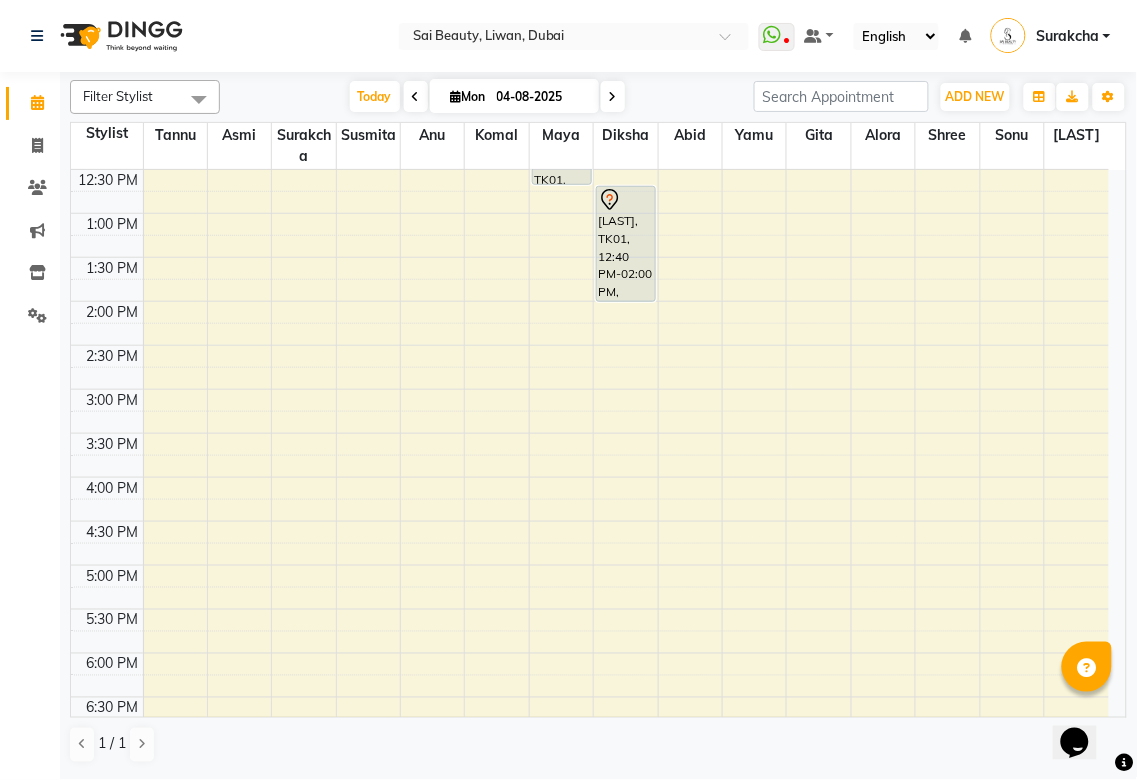 scroll, scrollTop: 0, scrollLeft: 0, axis: both 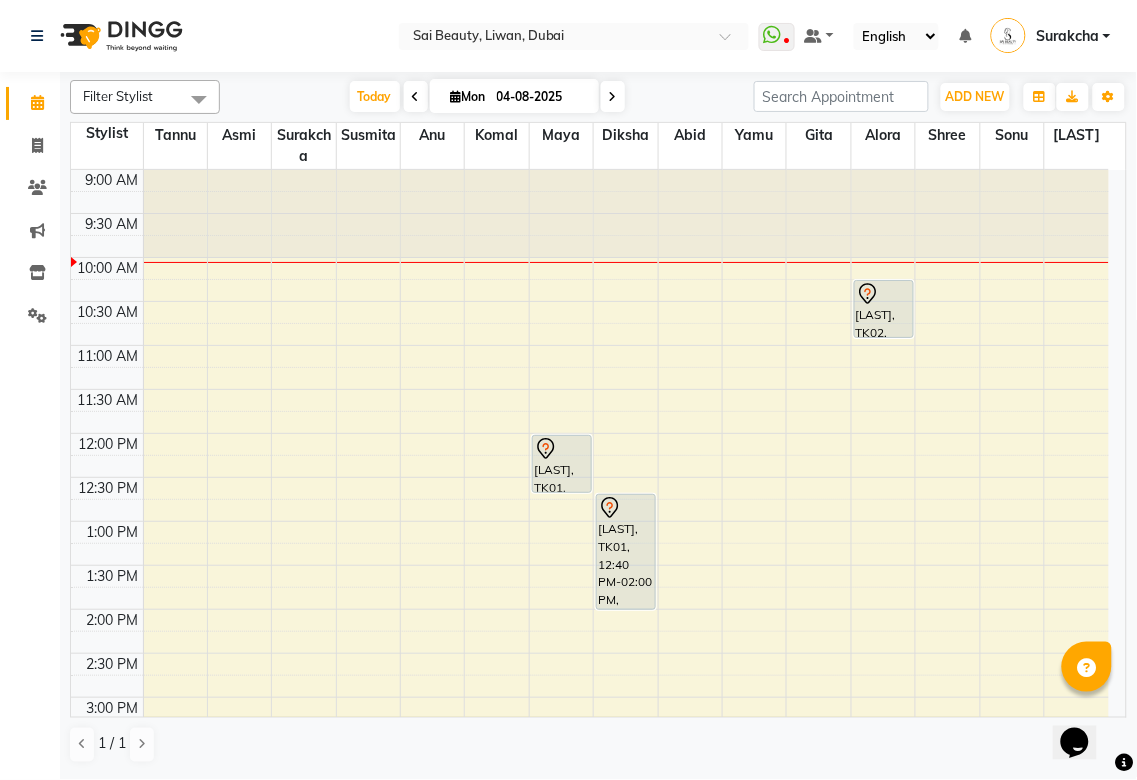 click at bounding box center [965, 36] 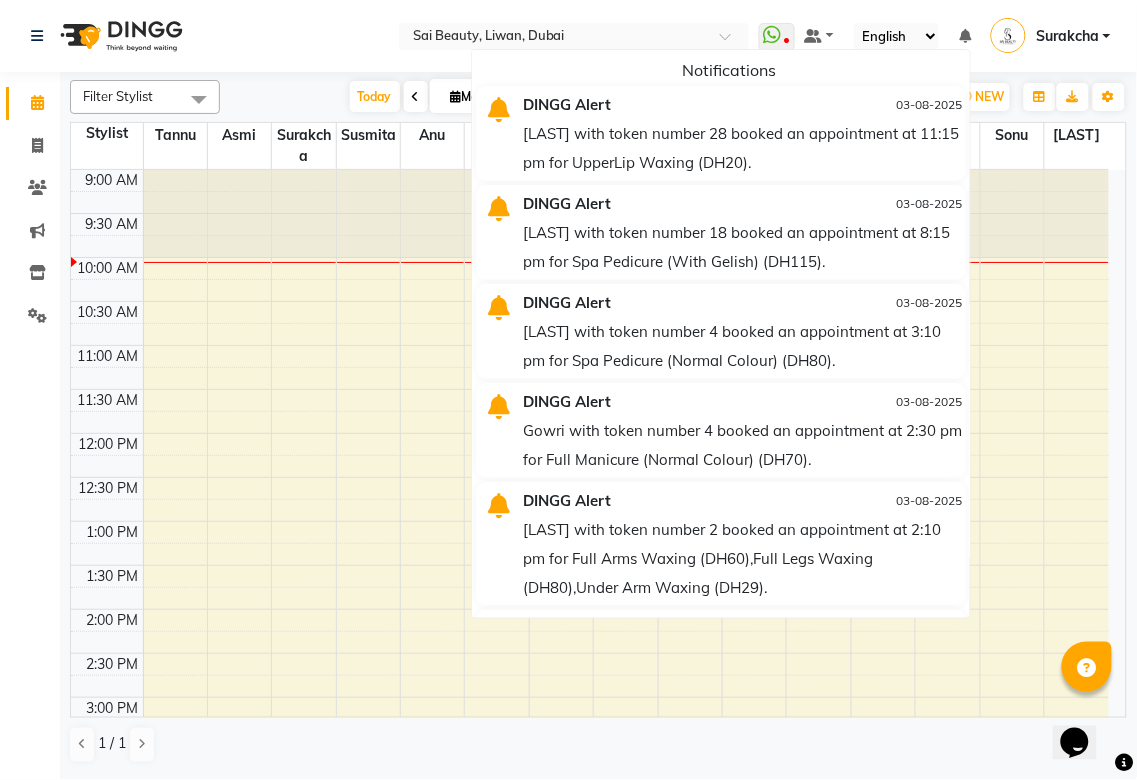 click at bounding box center (626, 554) 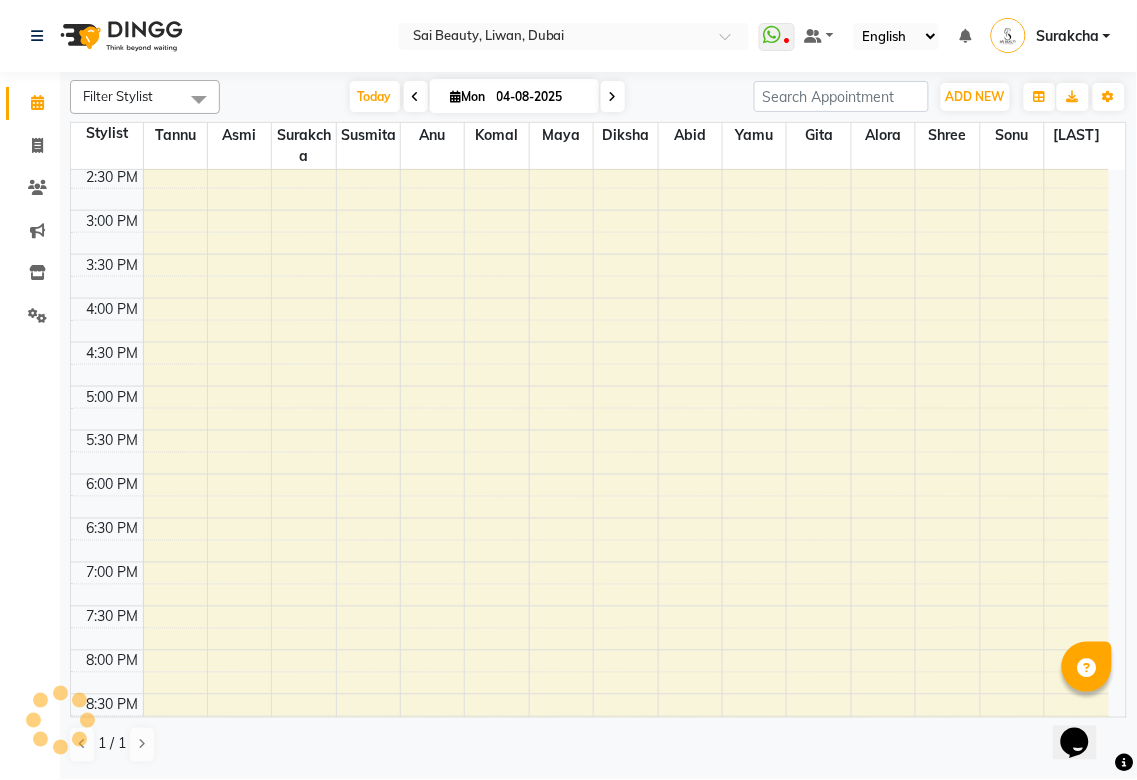 scroll, scrollTop: 410, scrollLeft: 0, axis: vertical 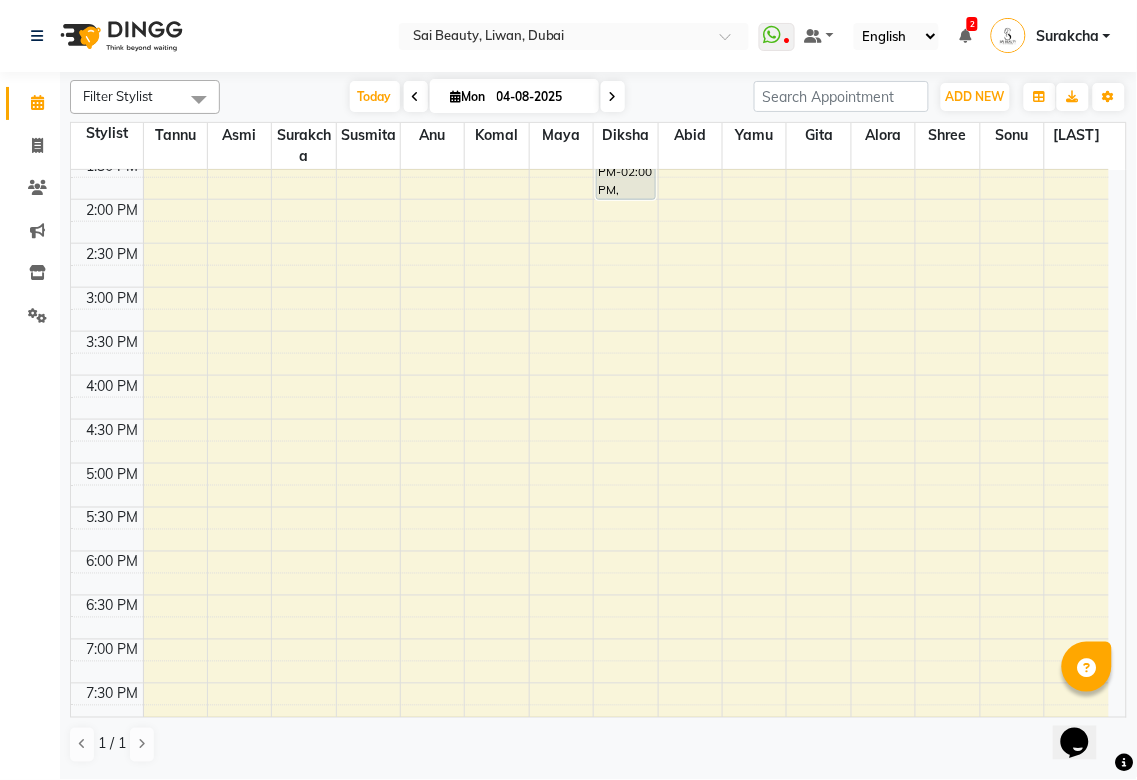 click on "2" at bounding box center [972, 24] 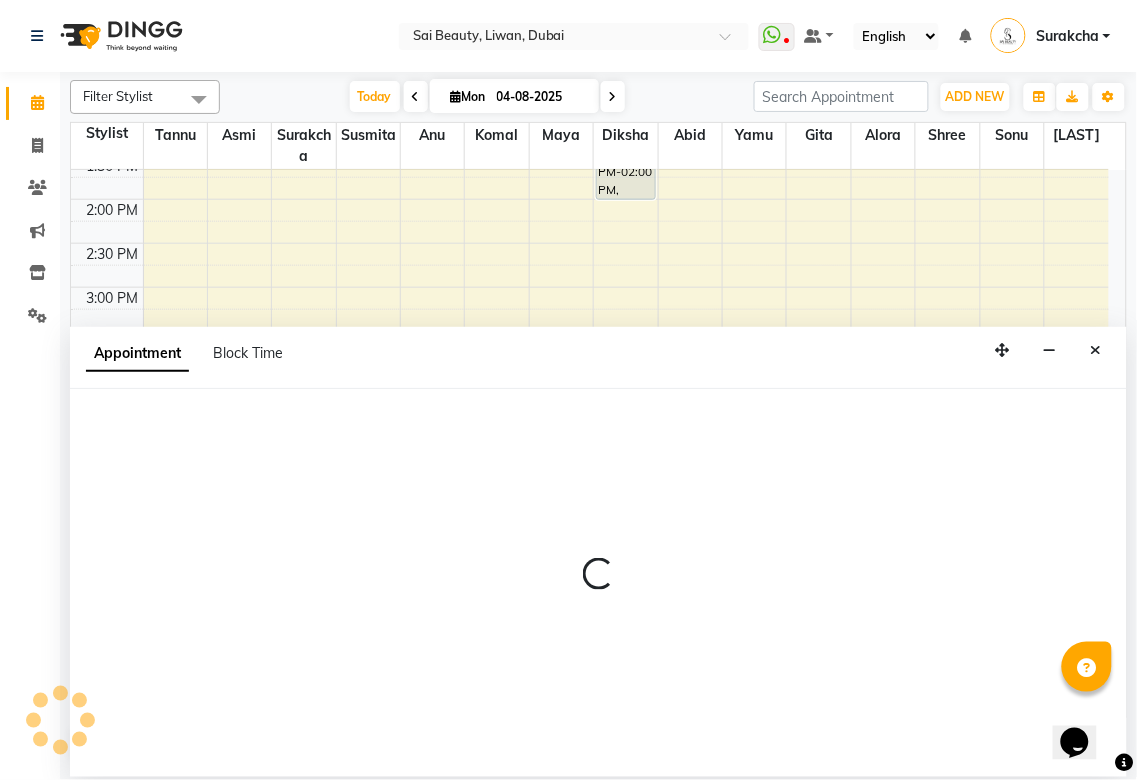 select on "41268" 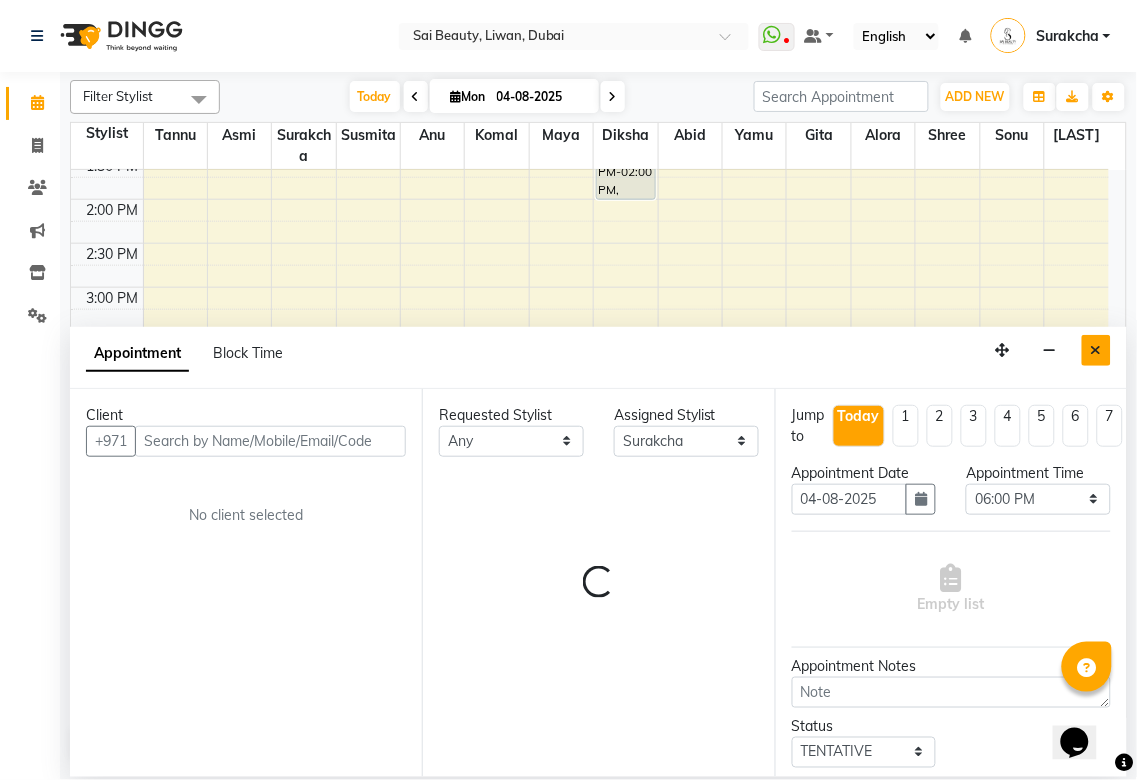 click at bounding box center (1096, 350) 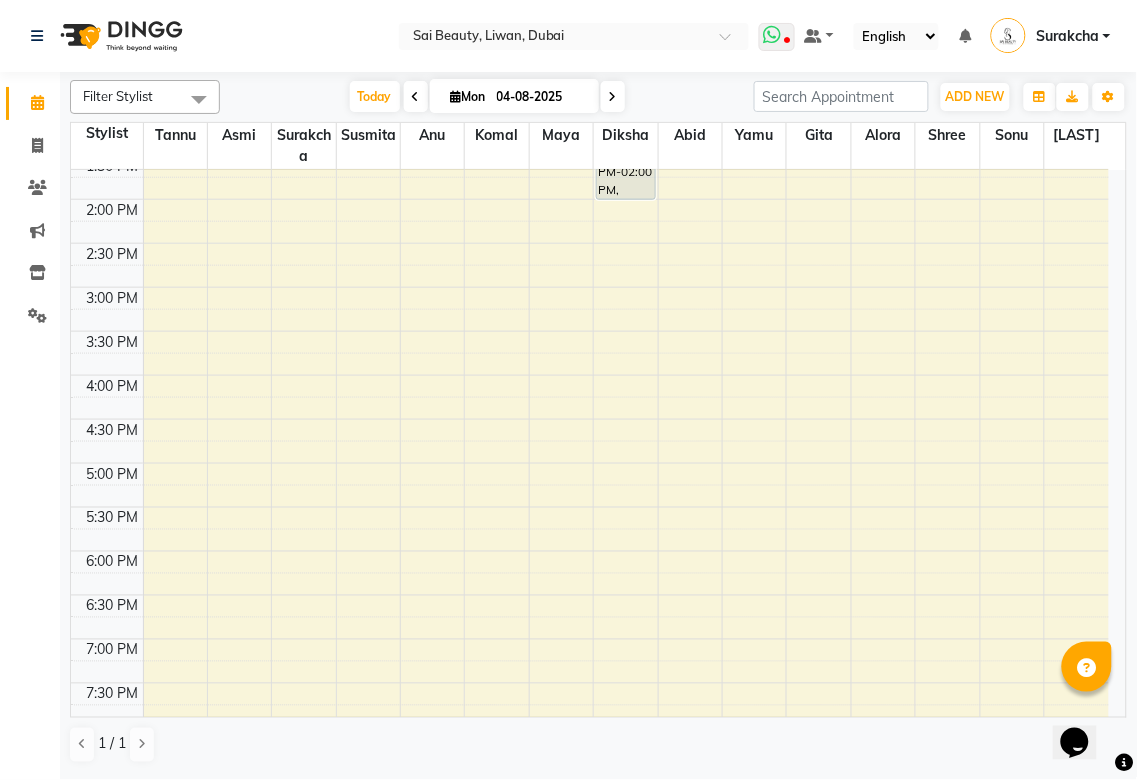 click at bounding box center (773, 35) 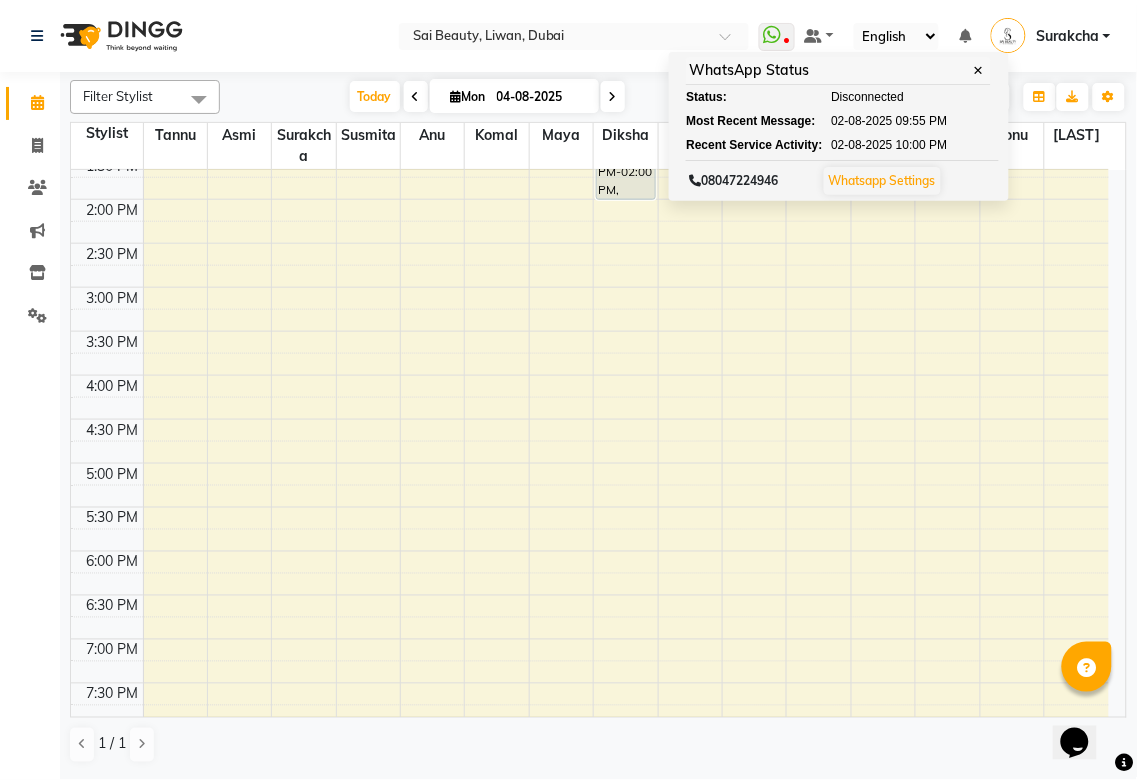 click at bounding box center (626, 342) 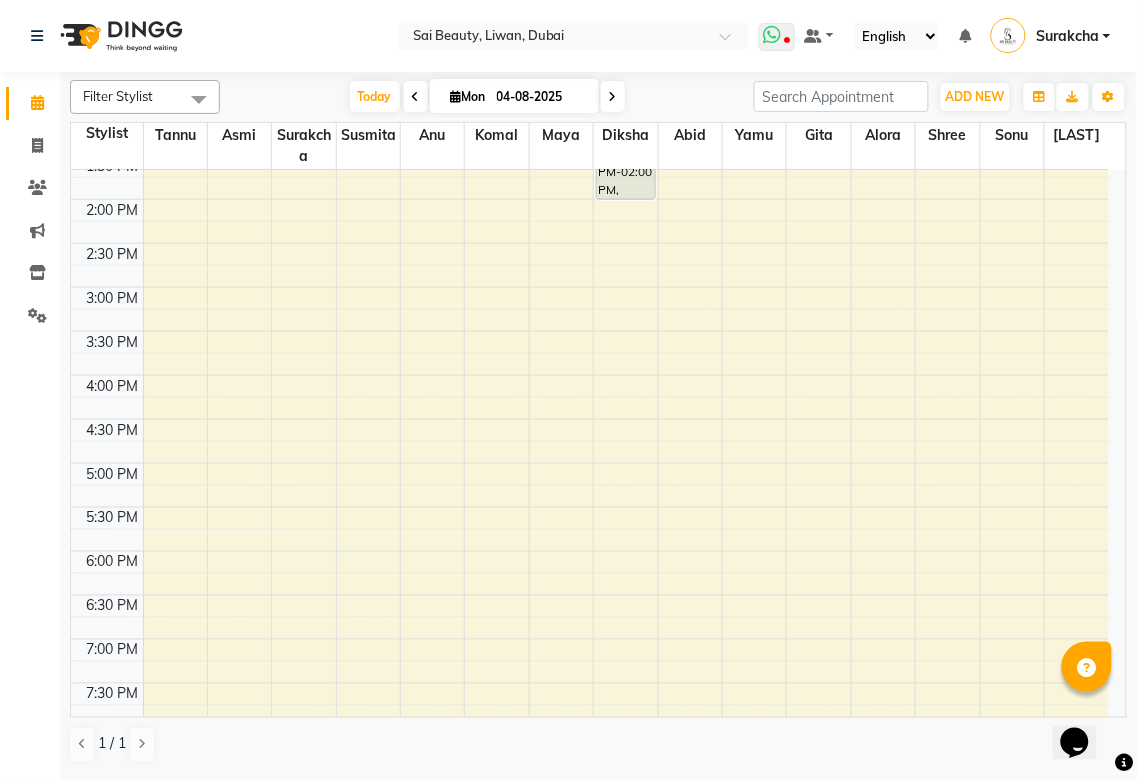 click at bounding box center [773, 35] 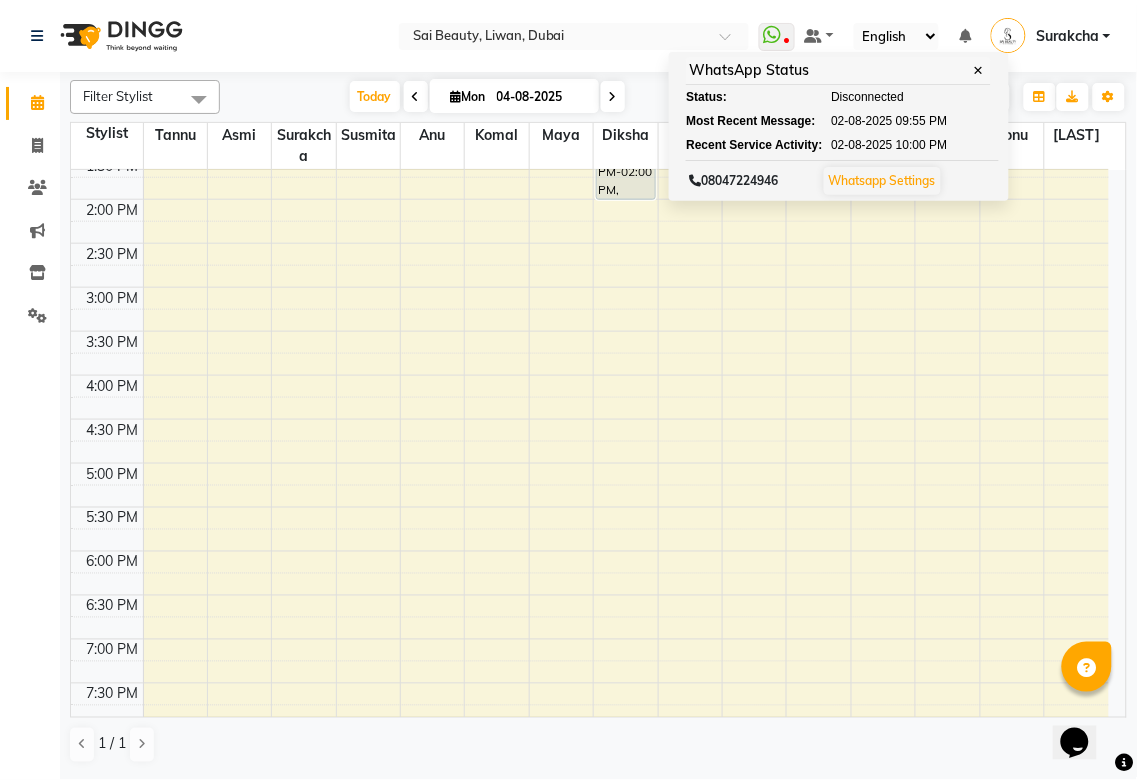 click at bounding box center [626, 386] 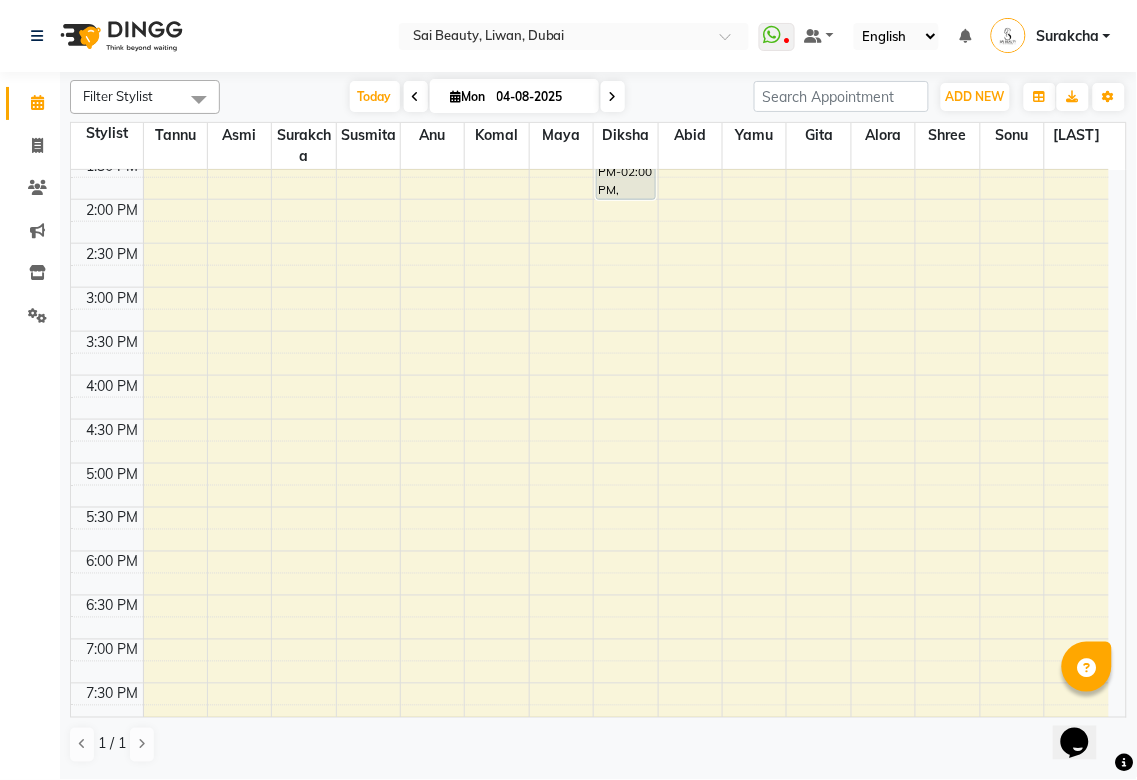 scroll, scrollTop: 0, scrollLeft: 0, axis: both 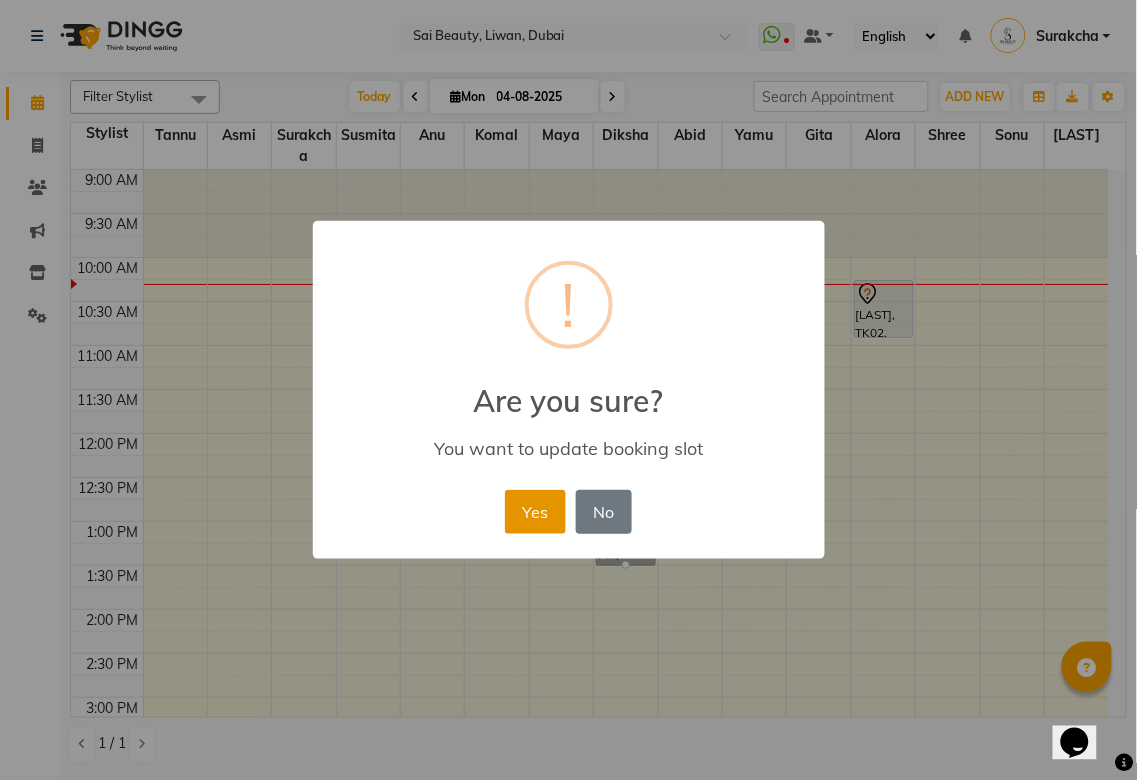 click on "Yes" at bounding box center (535, 512) 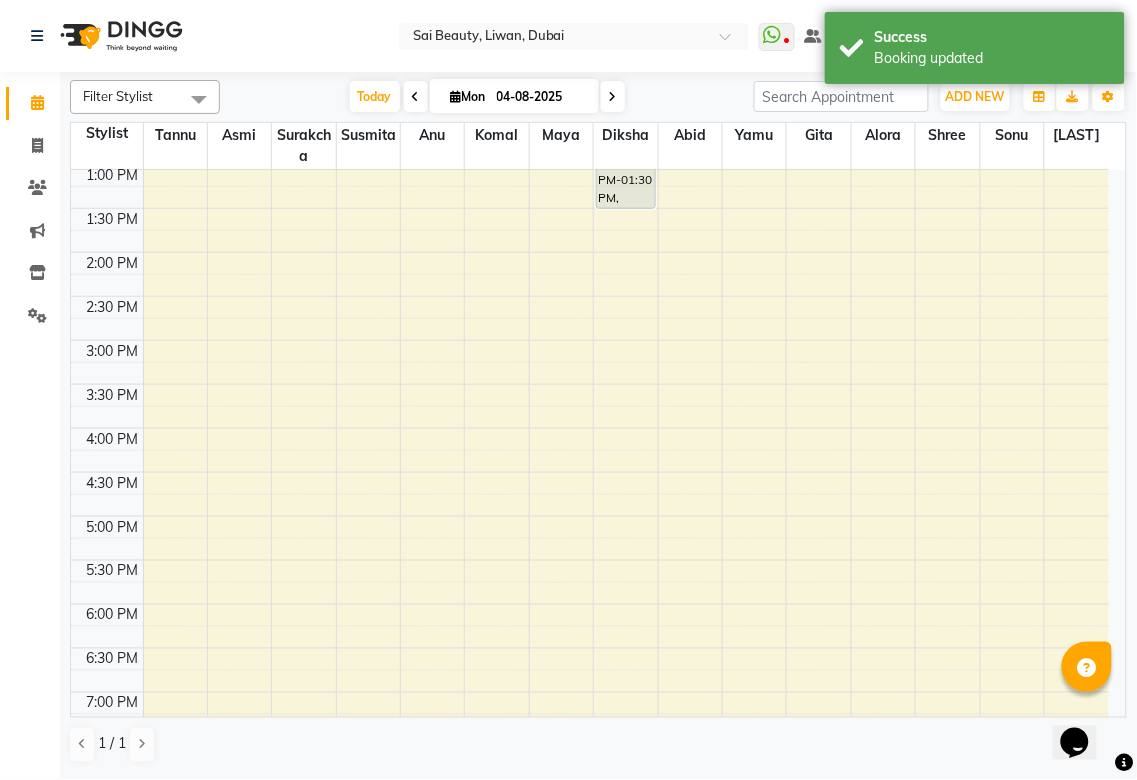 scroll, scrollTop: 0, scrollLeft: 0, axis: both 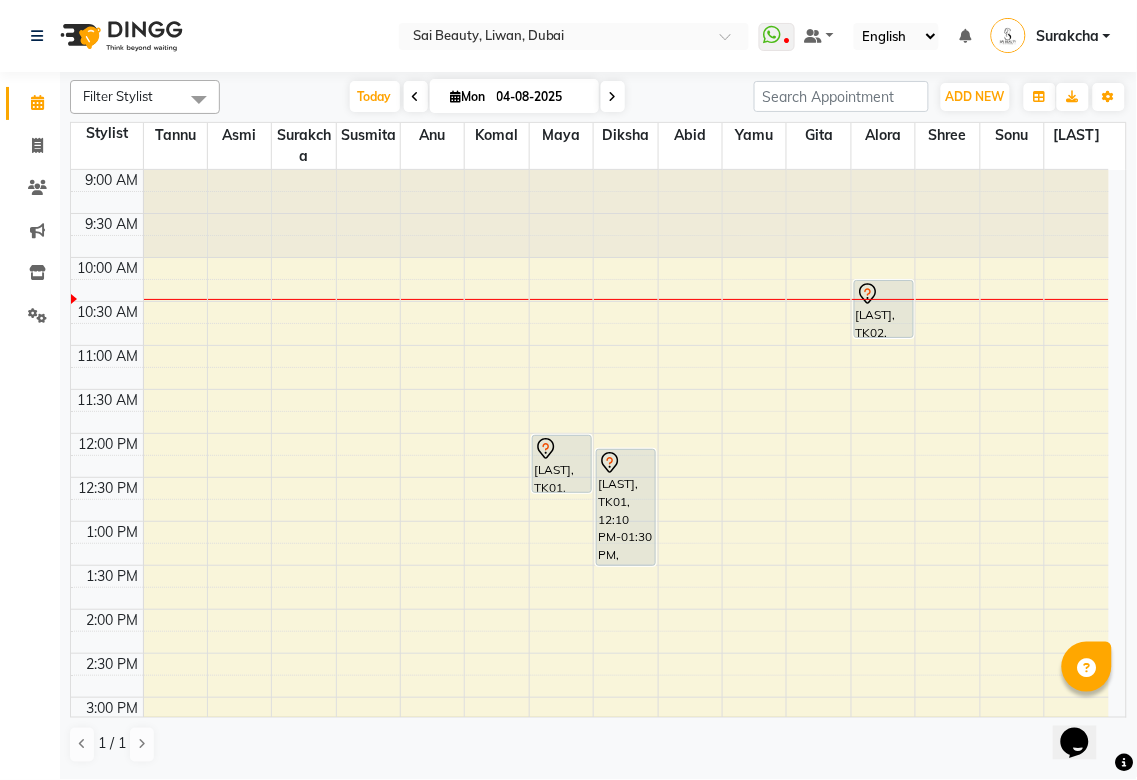 click at bounding box center [883, 299] 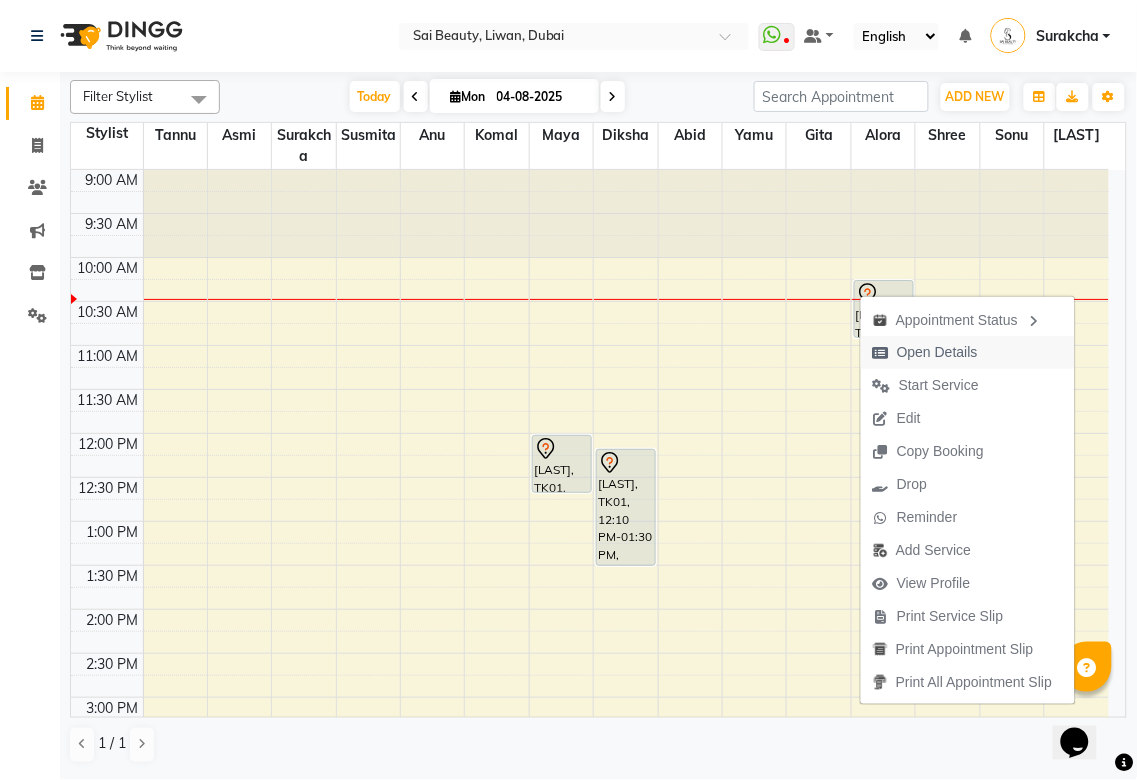 click on "Open Details" at bounding box center [937, 352] 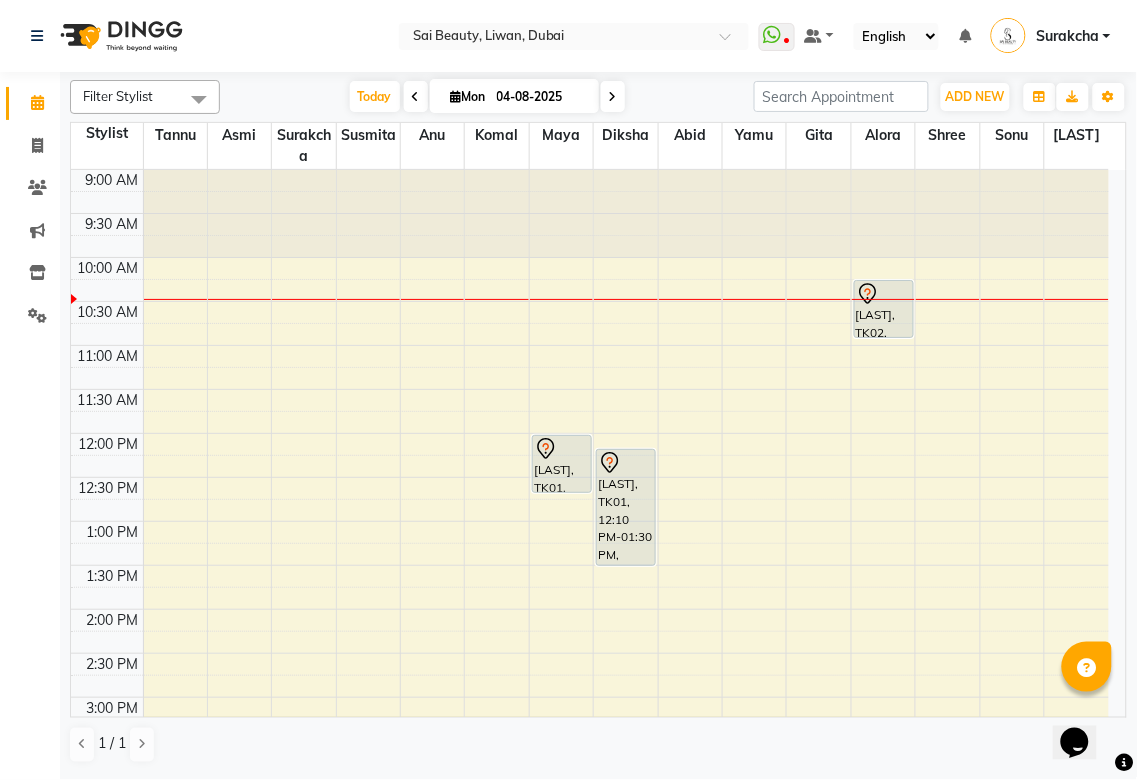 click 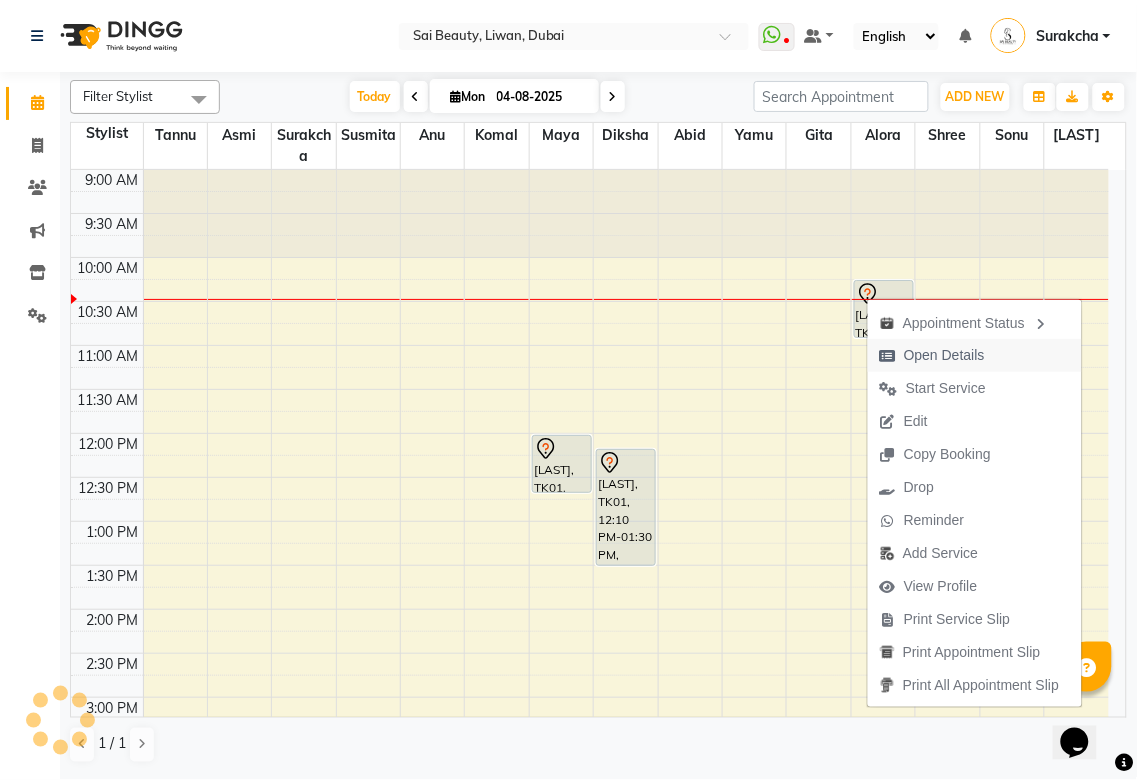 click on "Open Details" at bounding box center (944, 355) 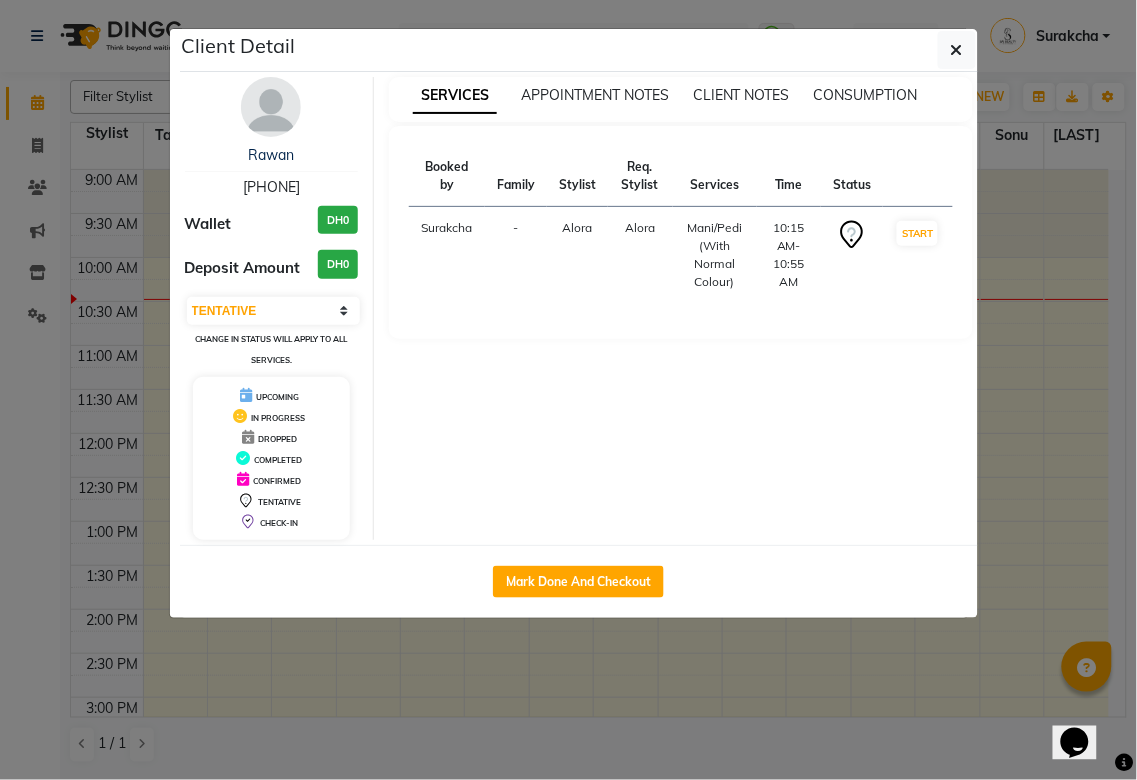 click on "Client Detail [LAST] [PHONE] Wallet DH0 Deposit Amount DH0 Select IN SERVICE CONFIRMED TENTATIVE CHECK IN MARK DONE DROPPED UPCOMING Change in status will apply to all services. UPCOMING IN PROGRESS DROPPED COMPLETED CONFIRMED TENTATIVE CHECK-IN SERVICES APPOINTMENT NOTES CLIENT NOTES CONSUMPTION Booked by Family Stylist Req. Stylist Services Time Status [LAST] - [LAST] [LAST] Mani/Pedi (With Normal Colour) 10:15 AM-10:55 AM START Mark Done And Checkout" 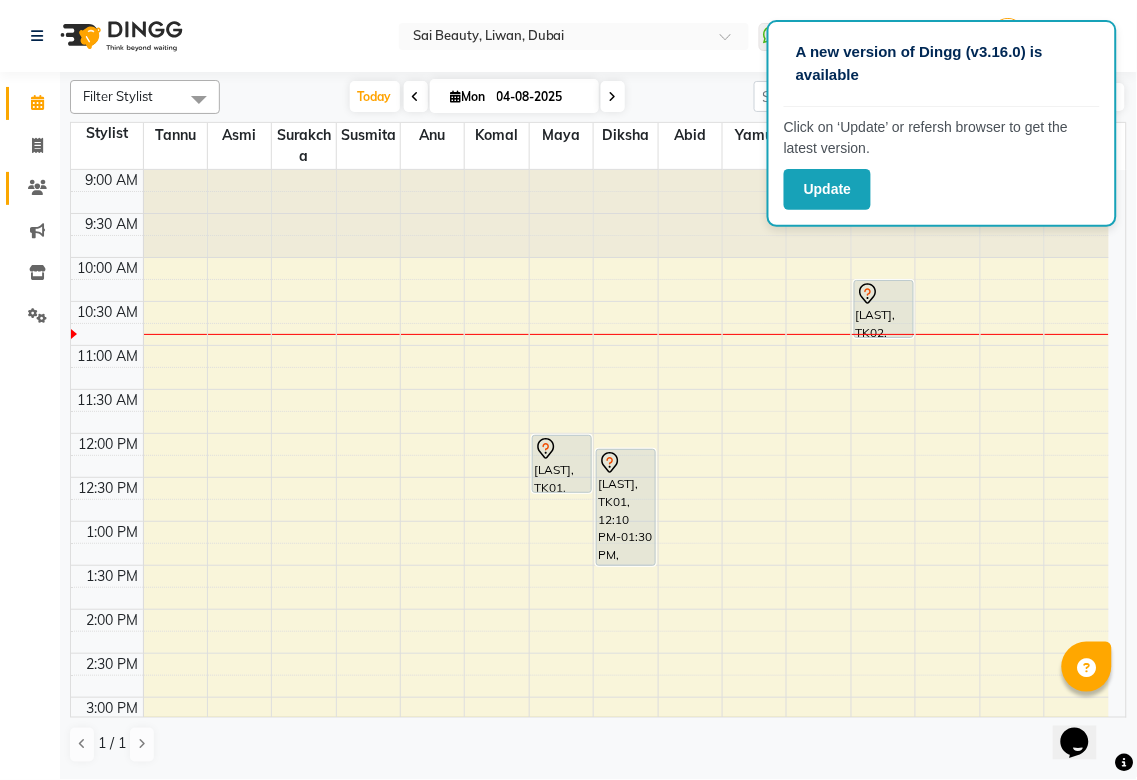 click 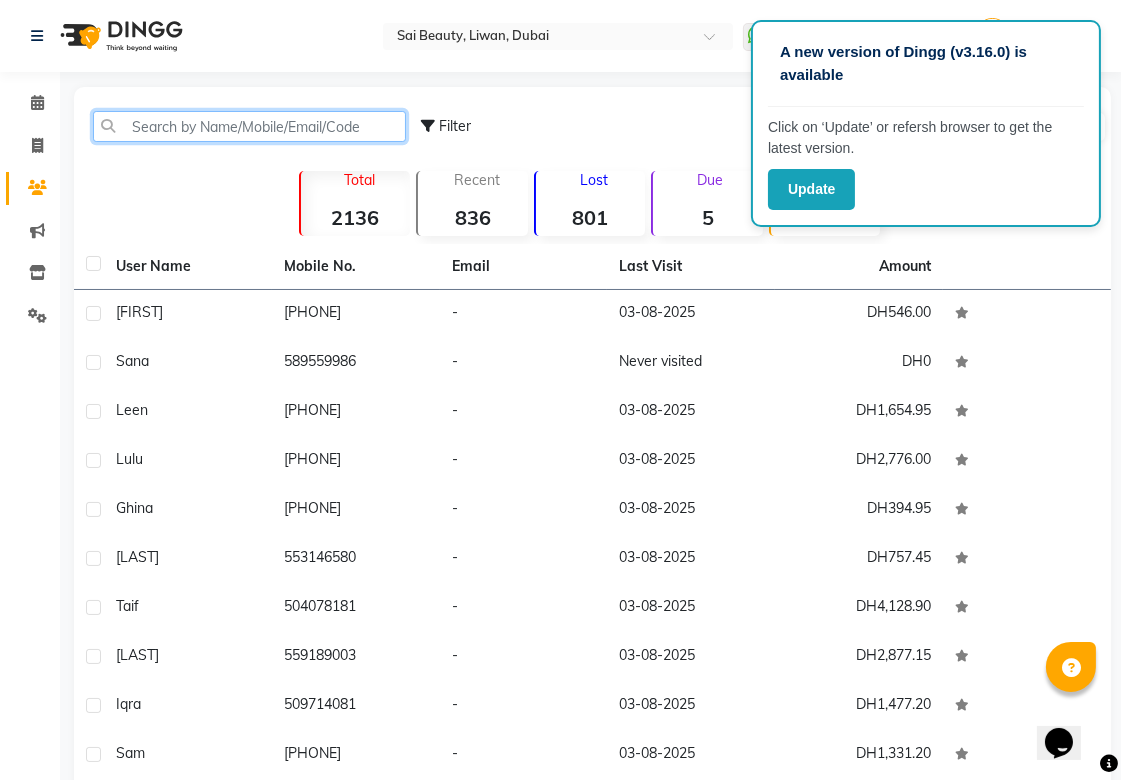 click 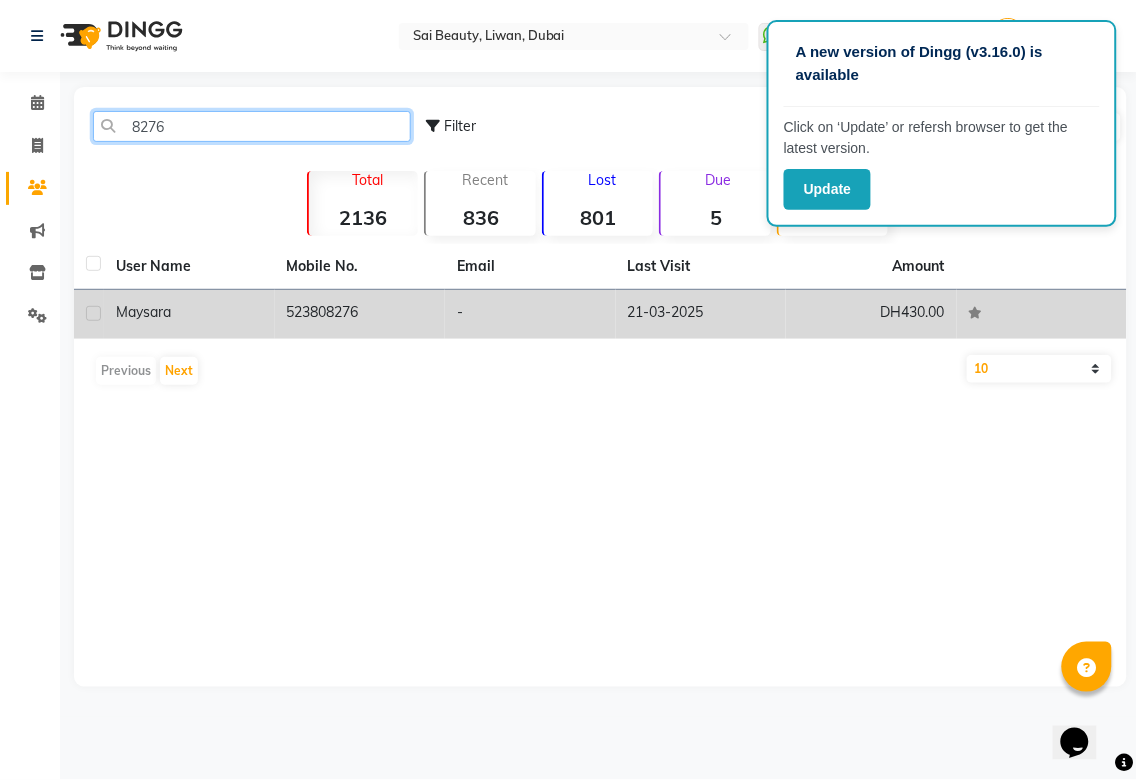 type on "8276" 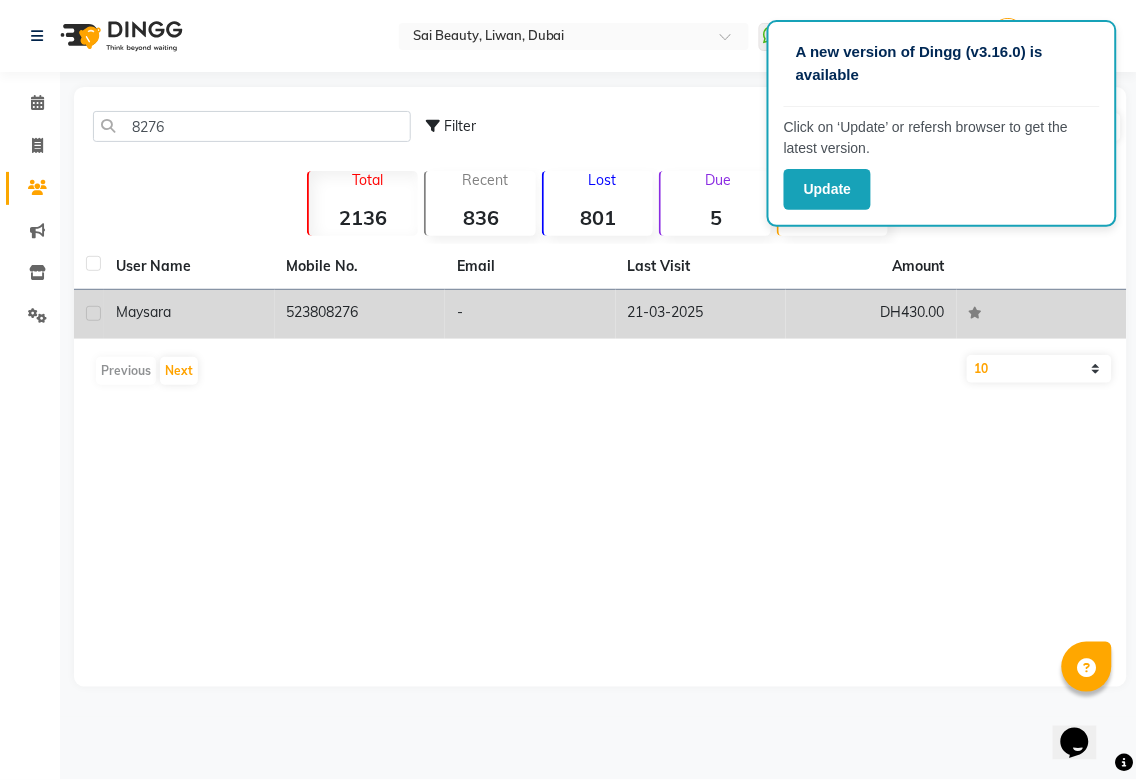 click on "523808276" 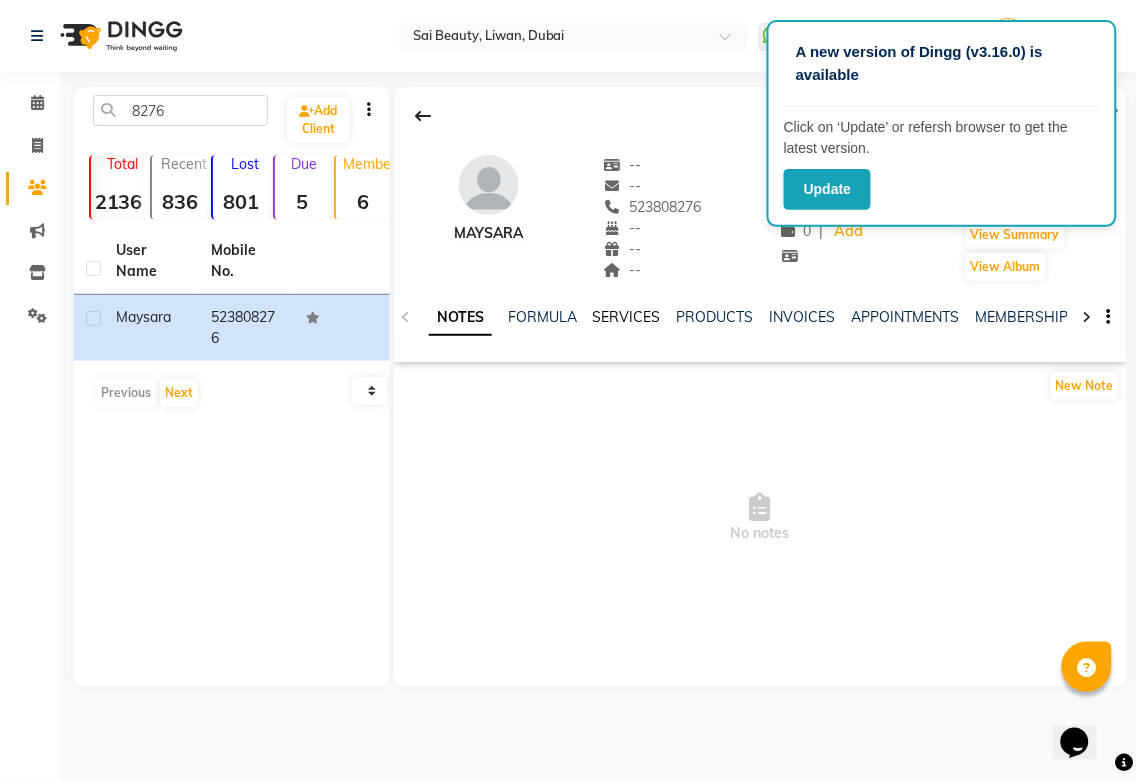 click on "SERVICES" 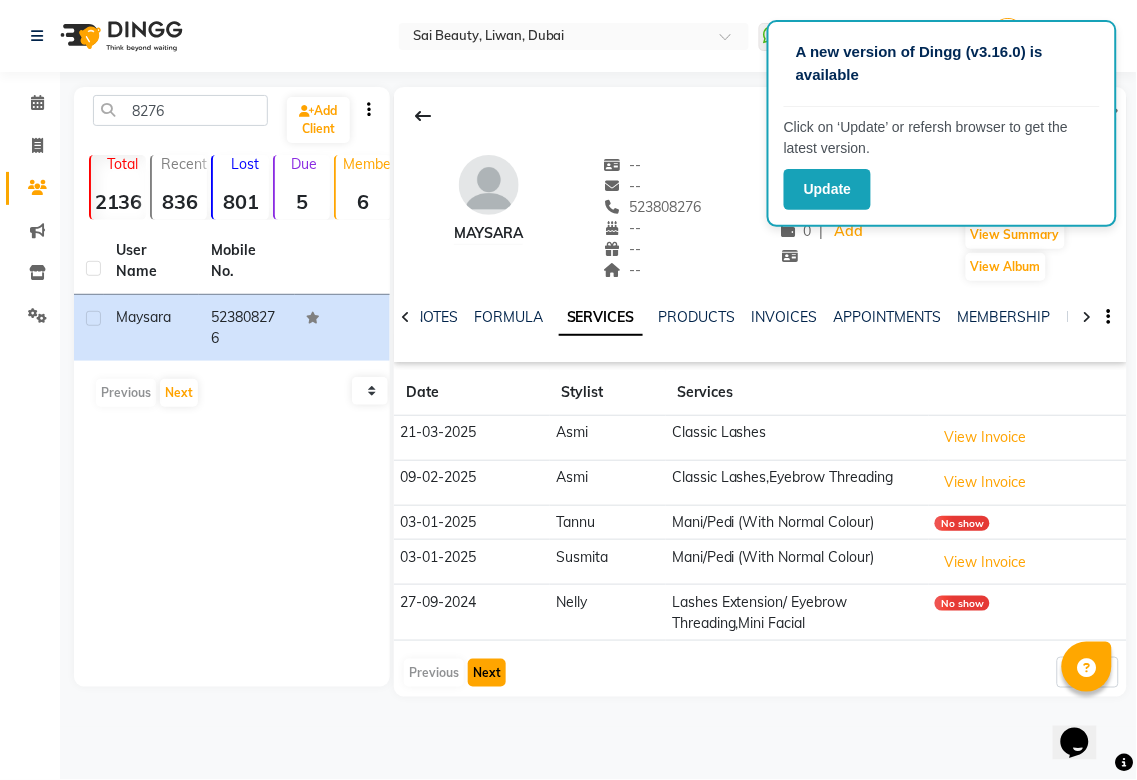 click on "Next" 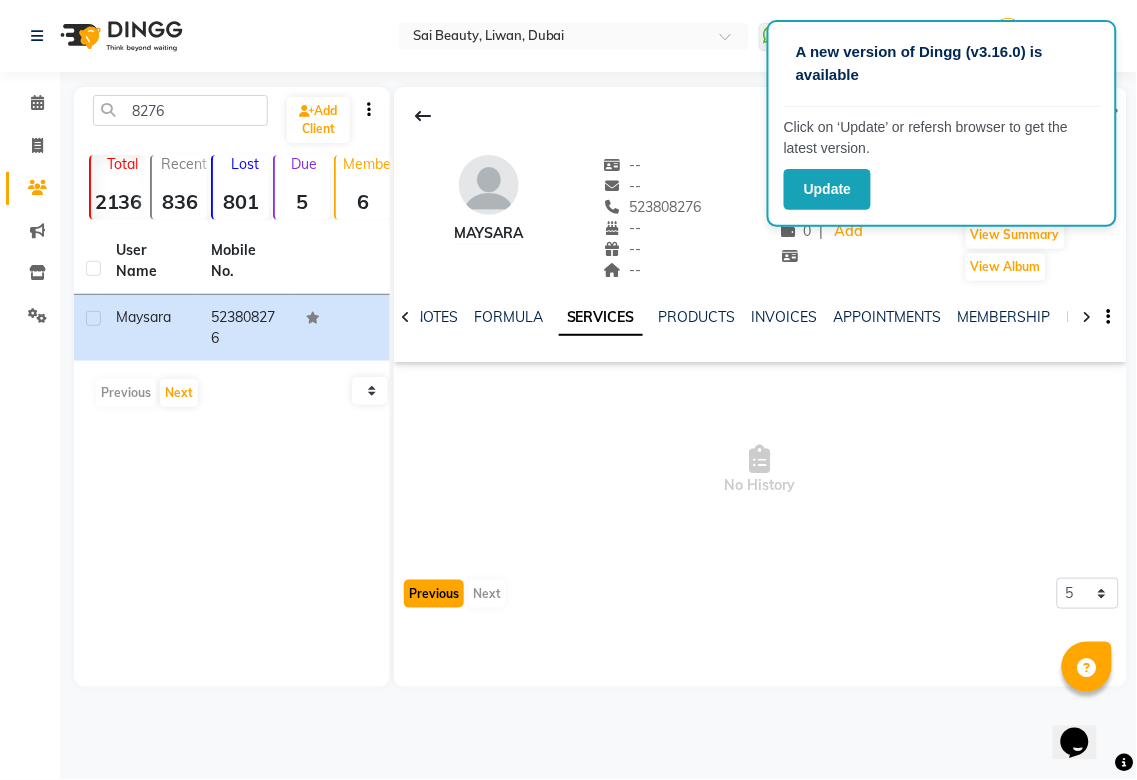 click on "Previous" 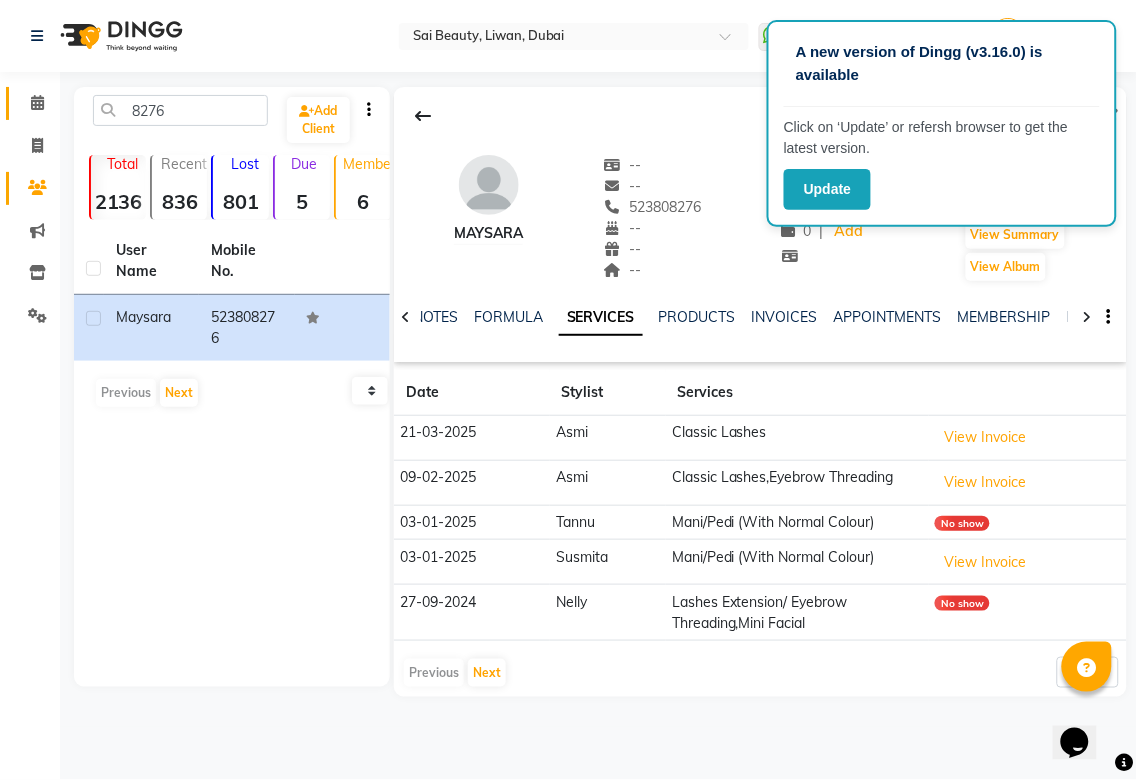 click 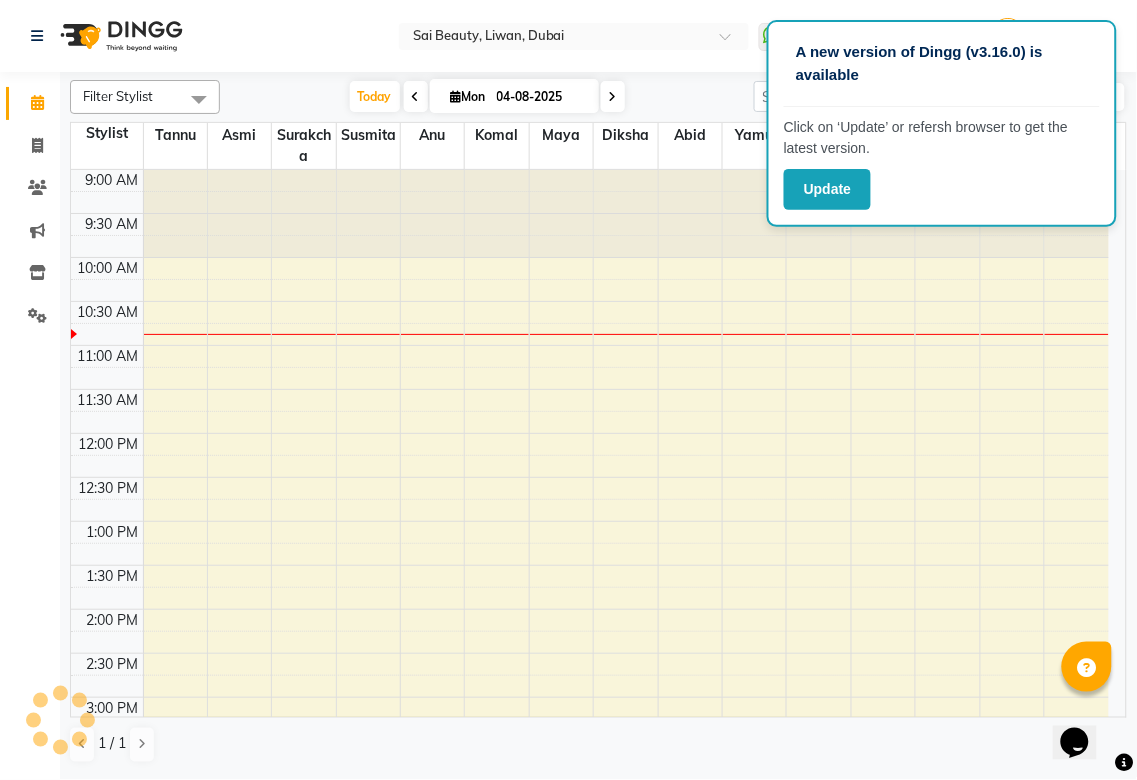 scroll, scrollTop: 0, scrollLeft: 0, axis: both 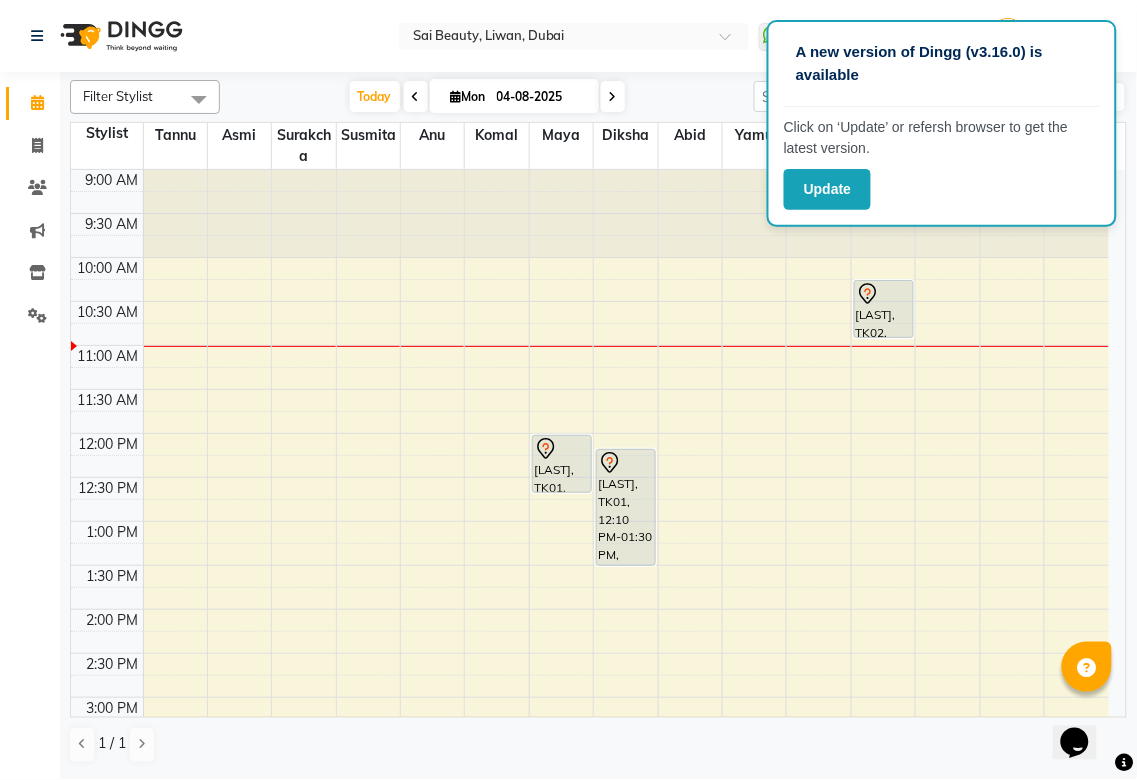 click on "[LAST], TK01, 12:00 PM-12:40 PM, Hot Oil Head Massage (With Wash)" at bounding box center [562, 464] 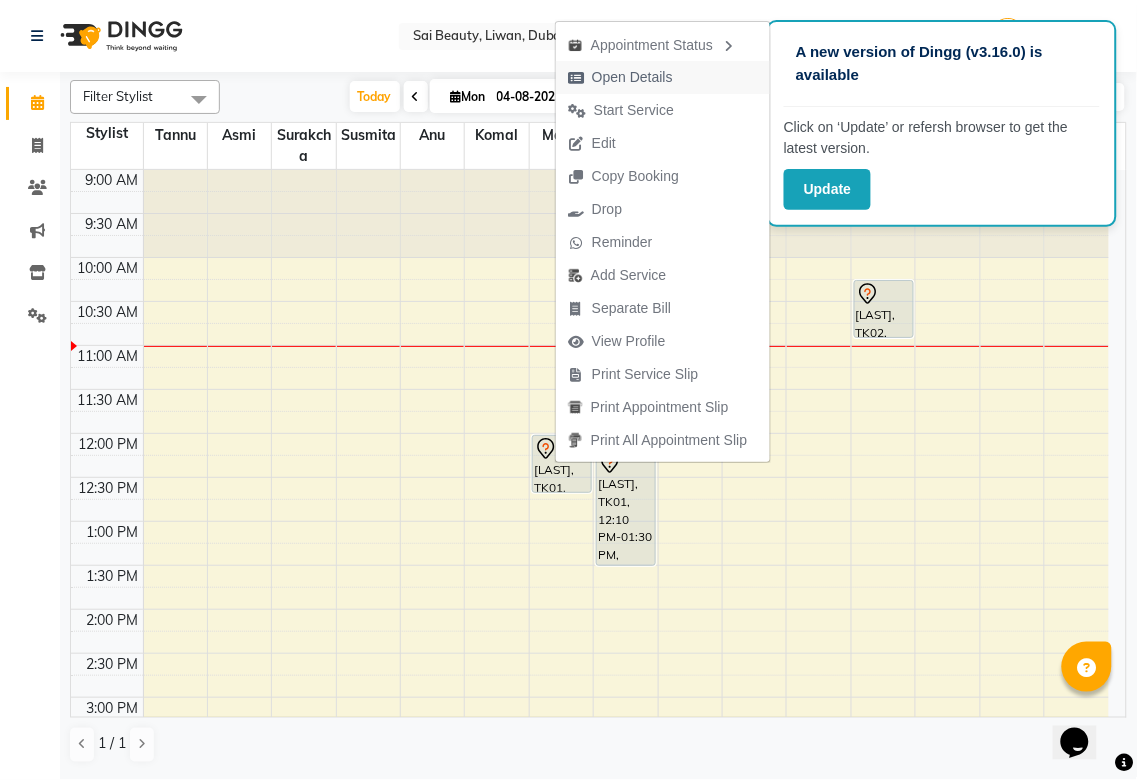 click on "Open Details" at bounding box center (632, 77) 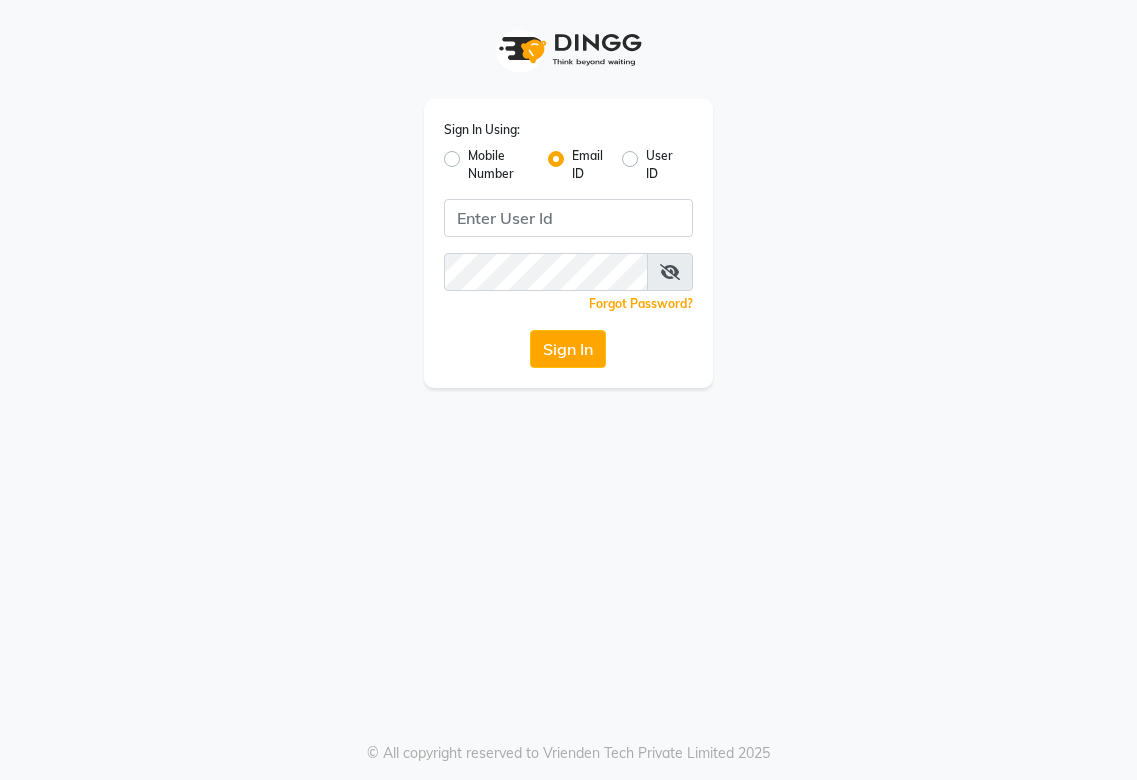 scroll, scrollTop: 0, scrollLeft: 0, axis: both 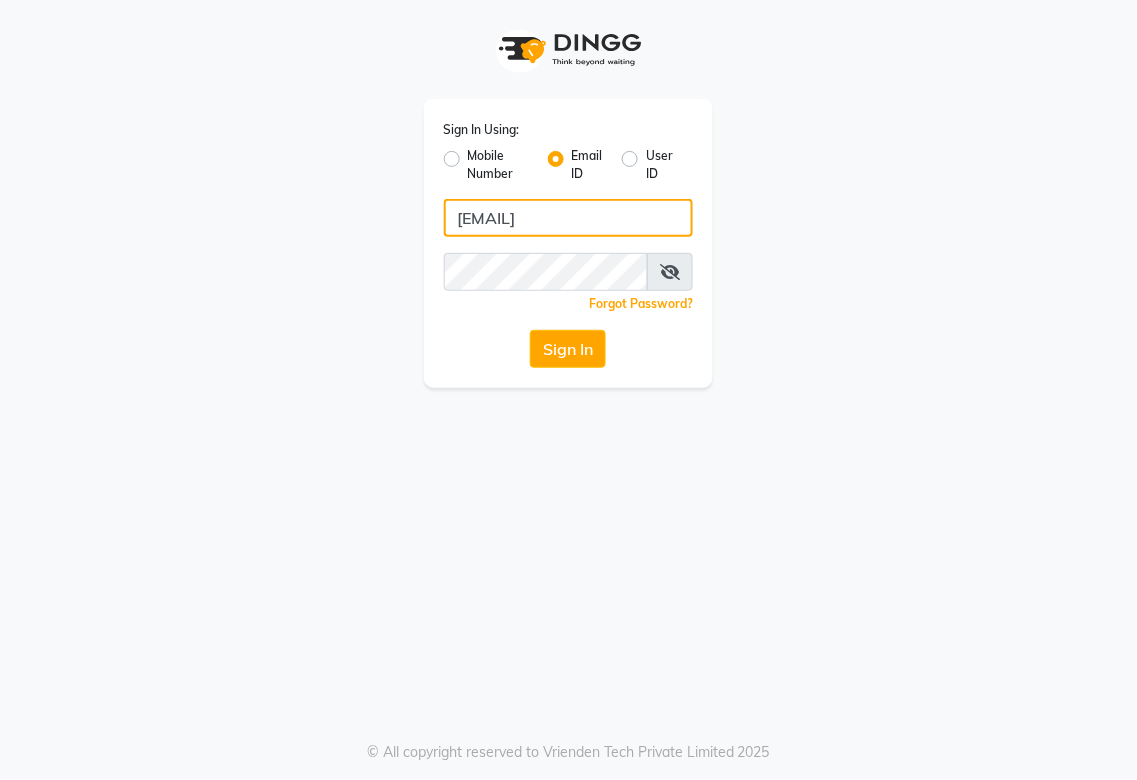 click on "[EMAIL]" 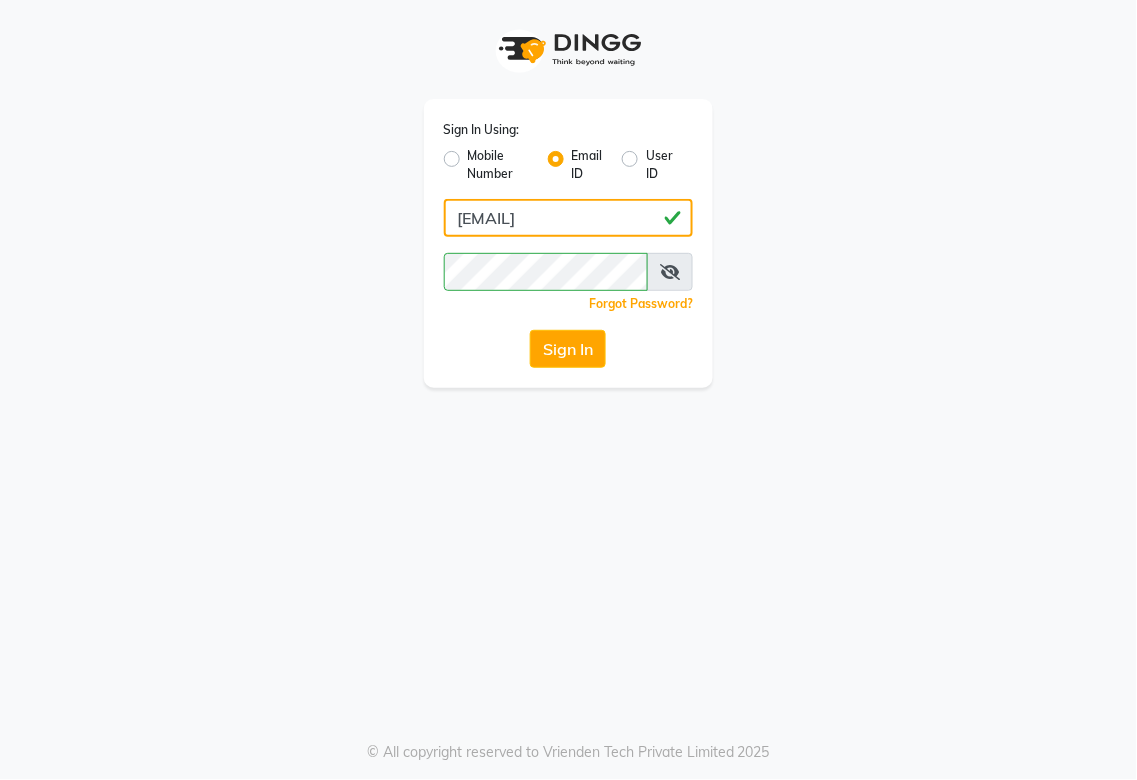 click on "[EMAIL]" 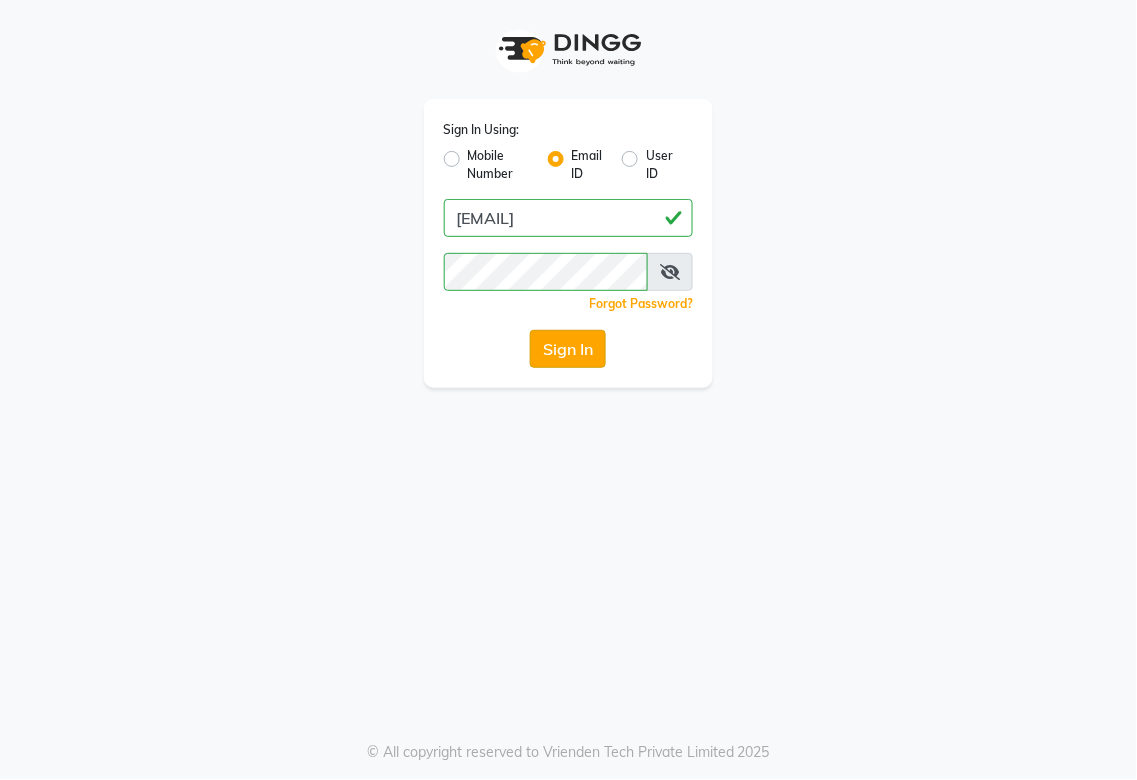 click on "Sign In" 